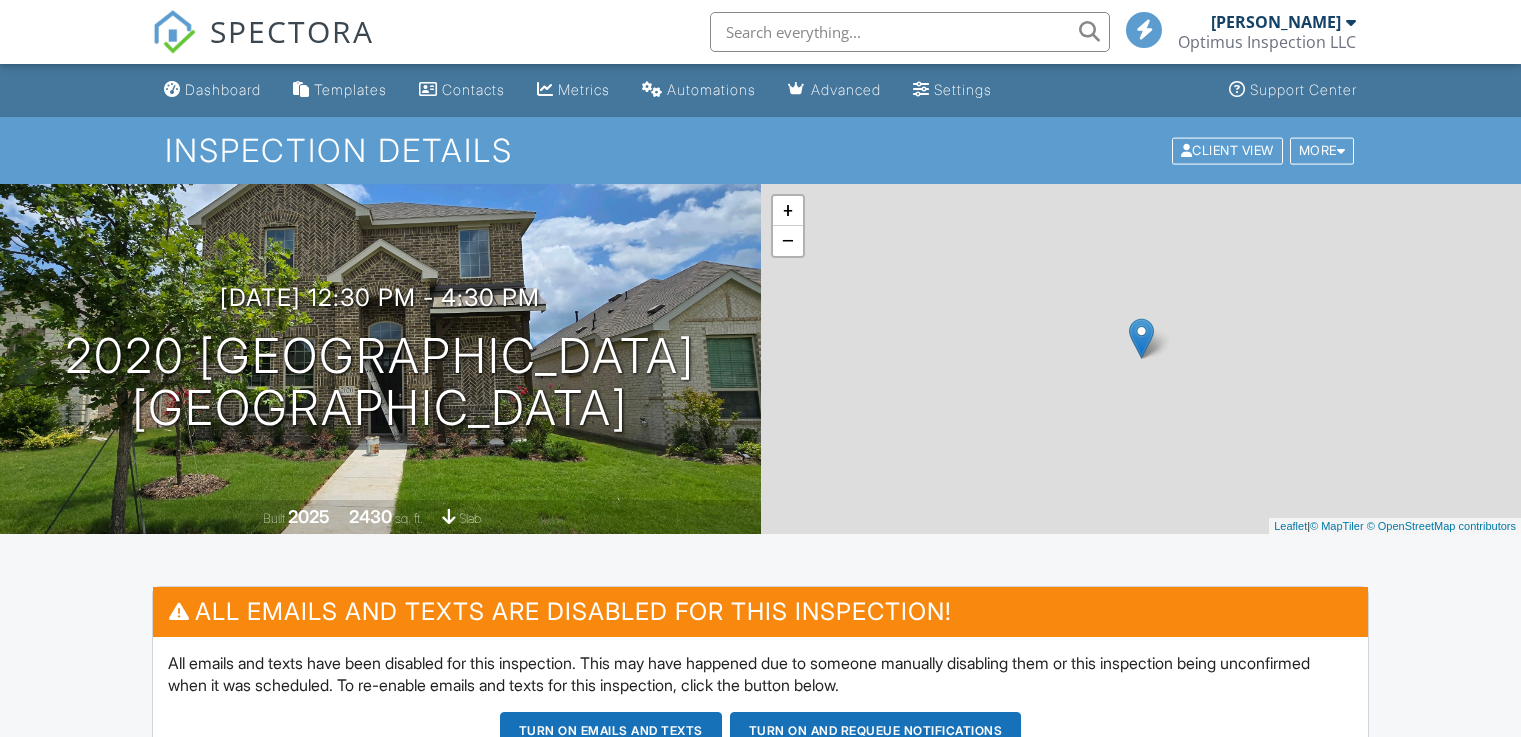 scroll, scrollTop: 387, scrollLeft: 0, axis: vertical 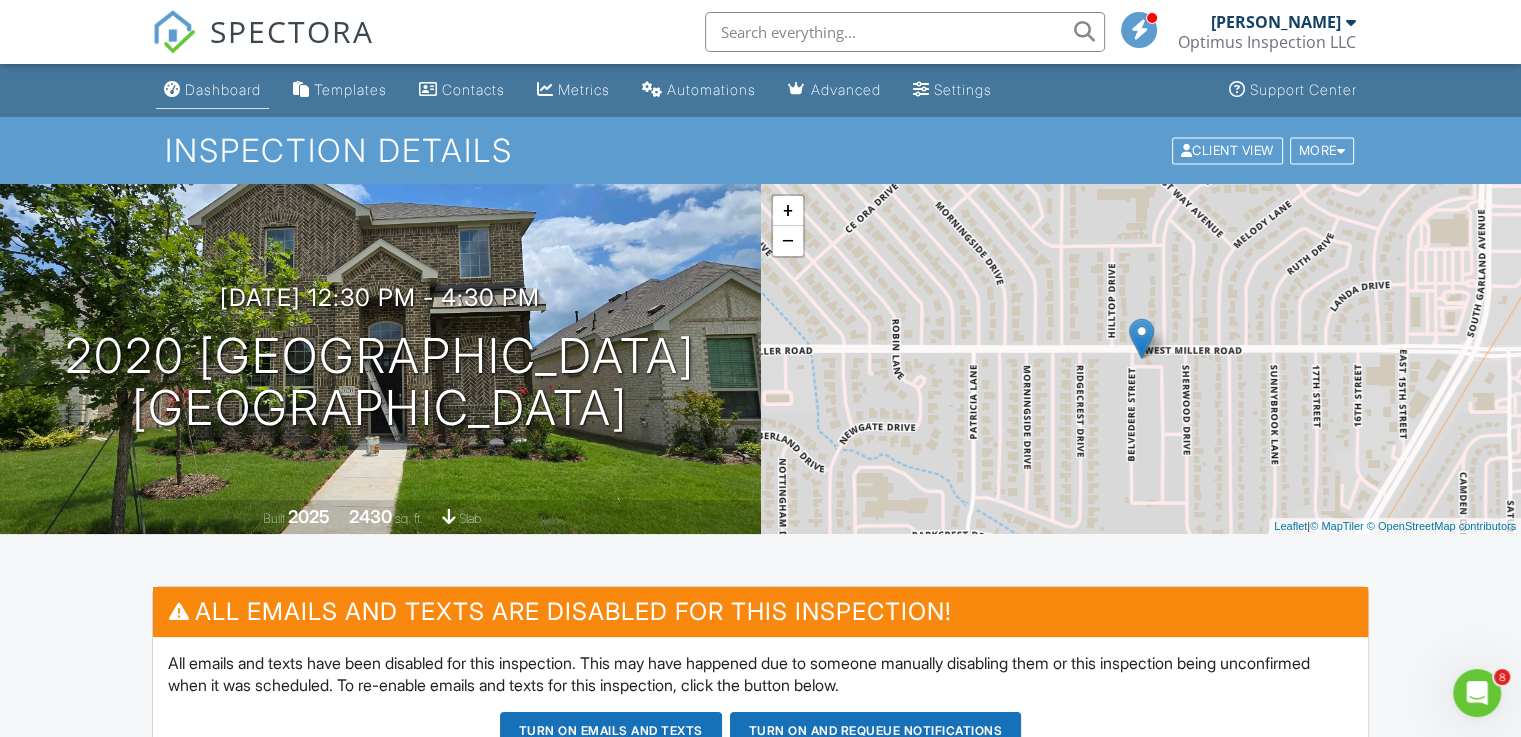 click on "Dashboard" at bounding box center (223, 89) 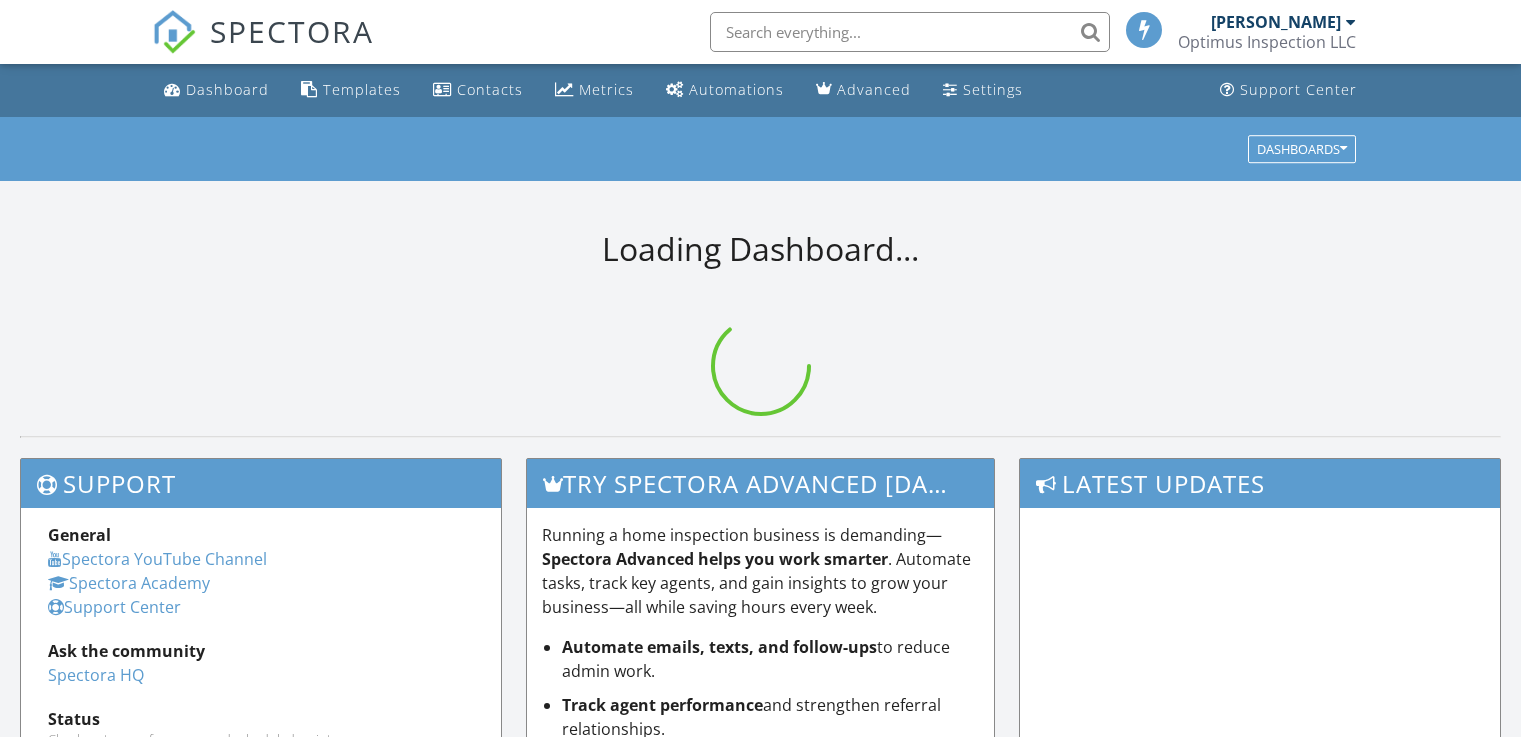 scroll, scrollTop: 0, scrollLeft: 0, axis: both 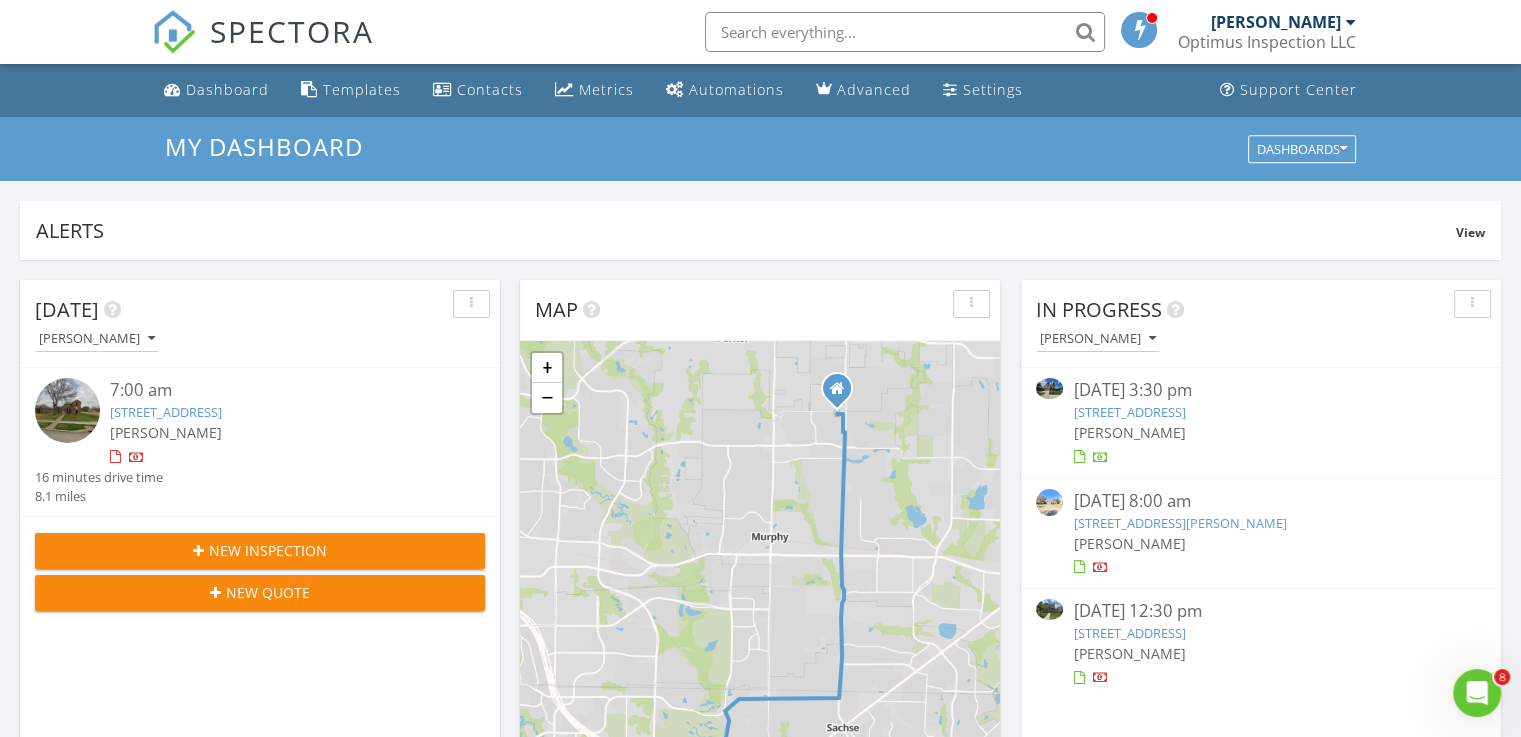 click on "1827 Indigo Creek Ln, Wylie, TX 75098" at bounding box center [1129, 412] 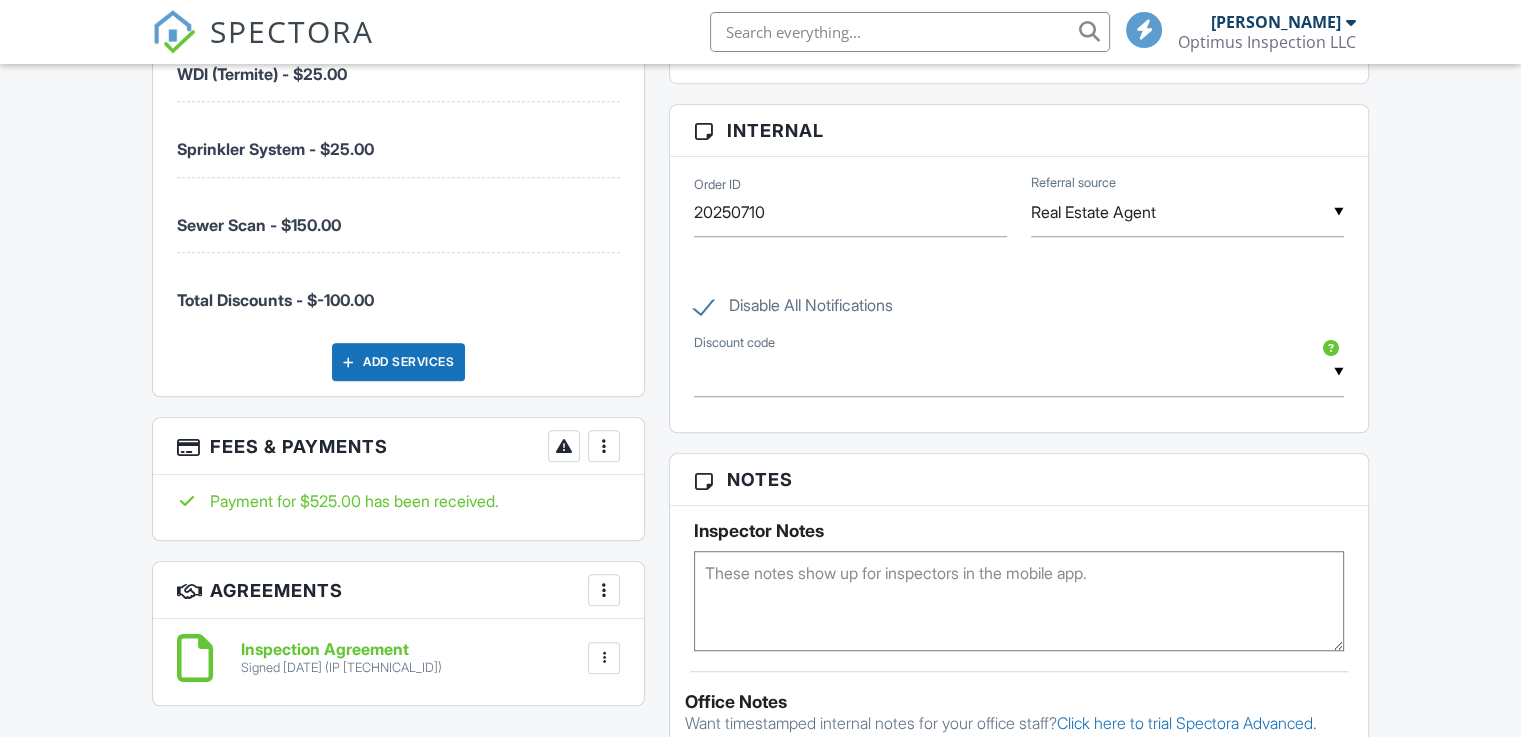 scroll, scrollTop: 1300, scrollLeft: 0, axis: vertical 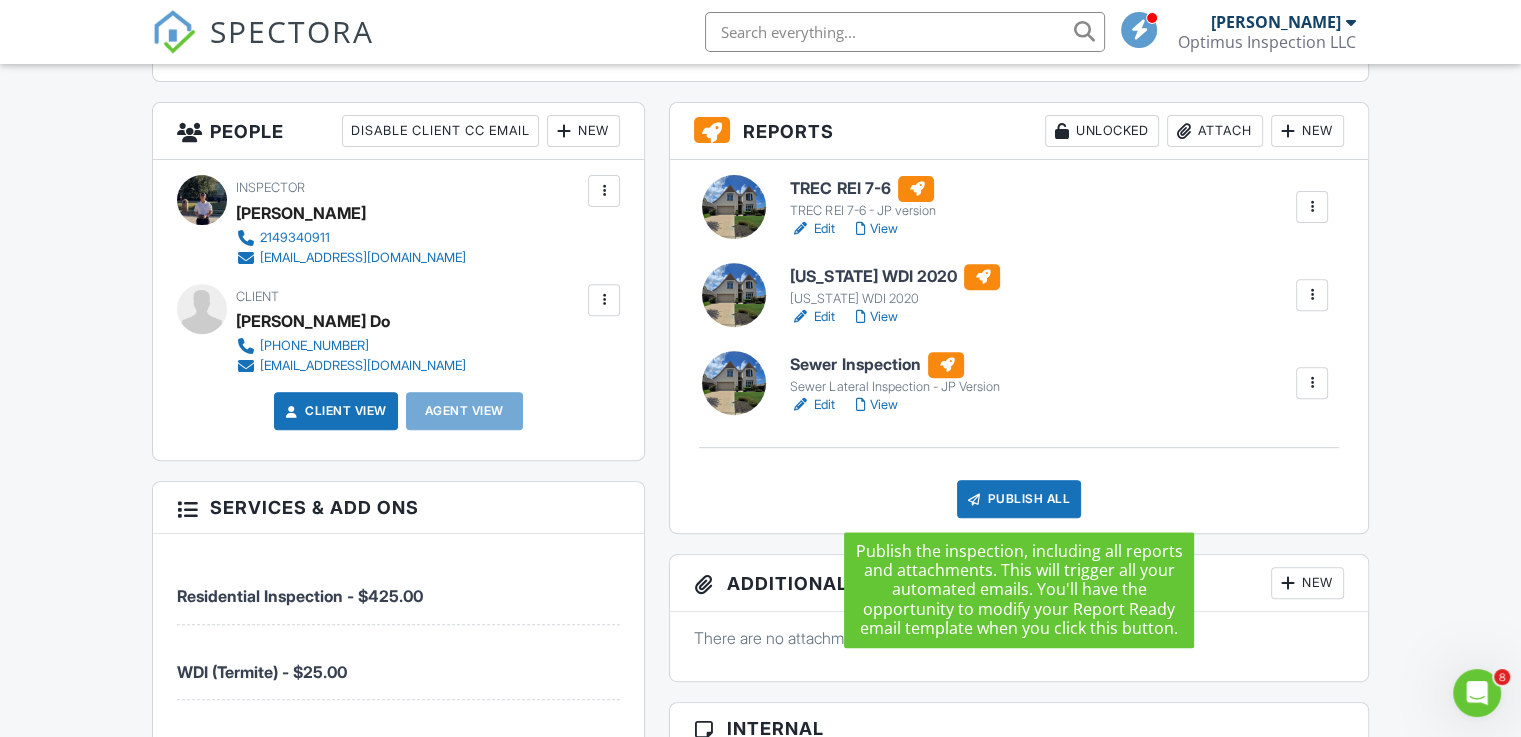click on "Publish All" at bounding box center [1019, 499] 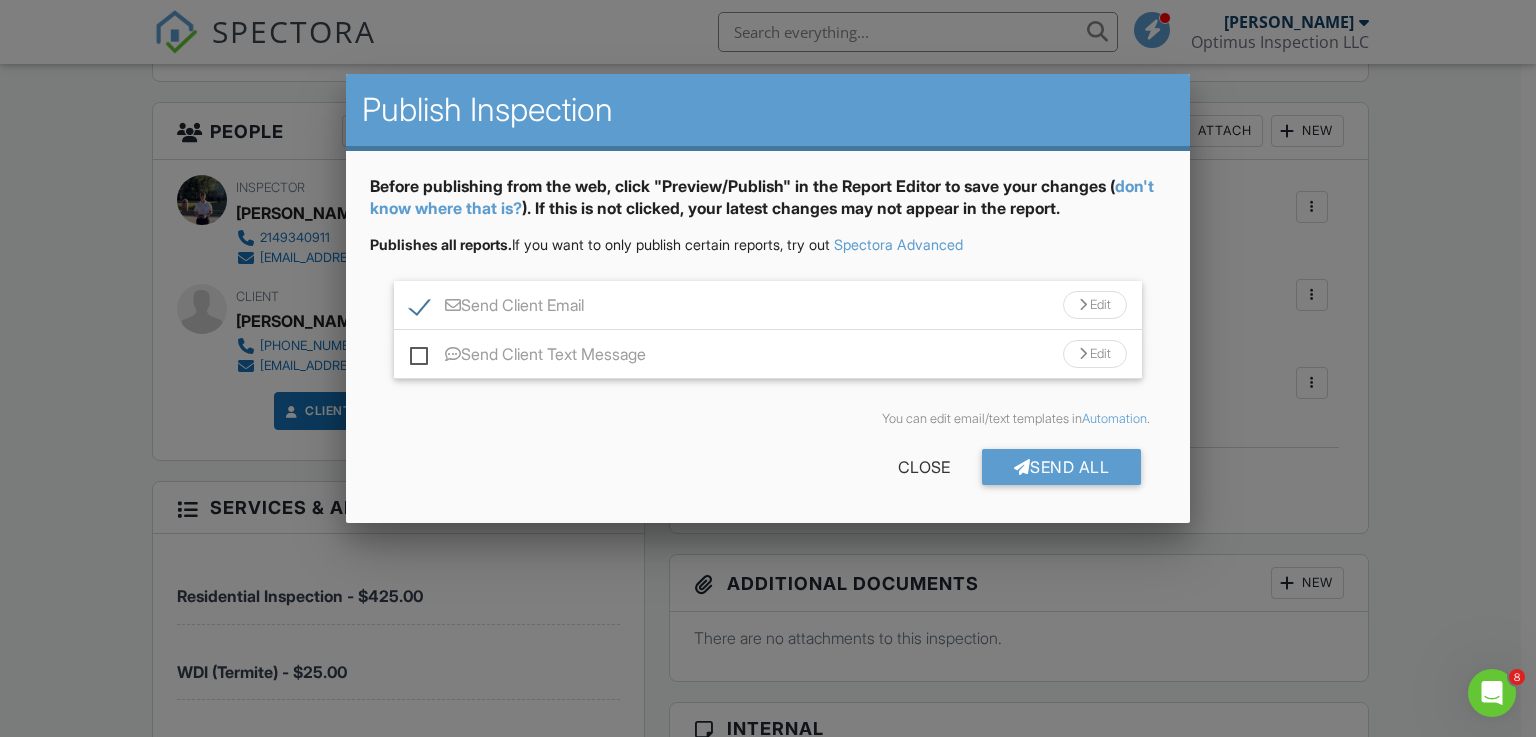 click on "Send Client Email" at bounding box center (497, 308) 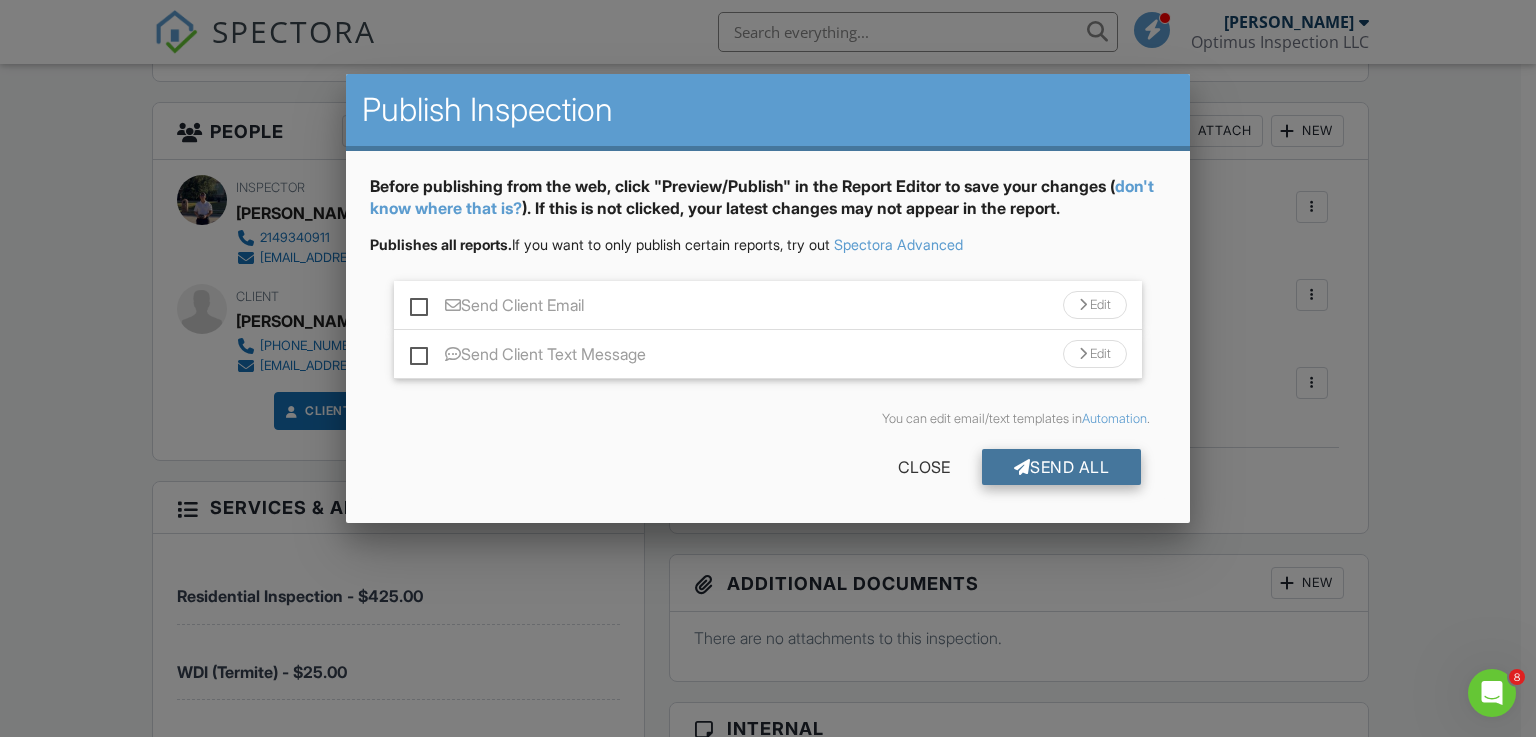 click on "Send All" at bounding box center (1062, 467) 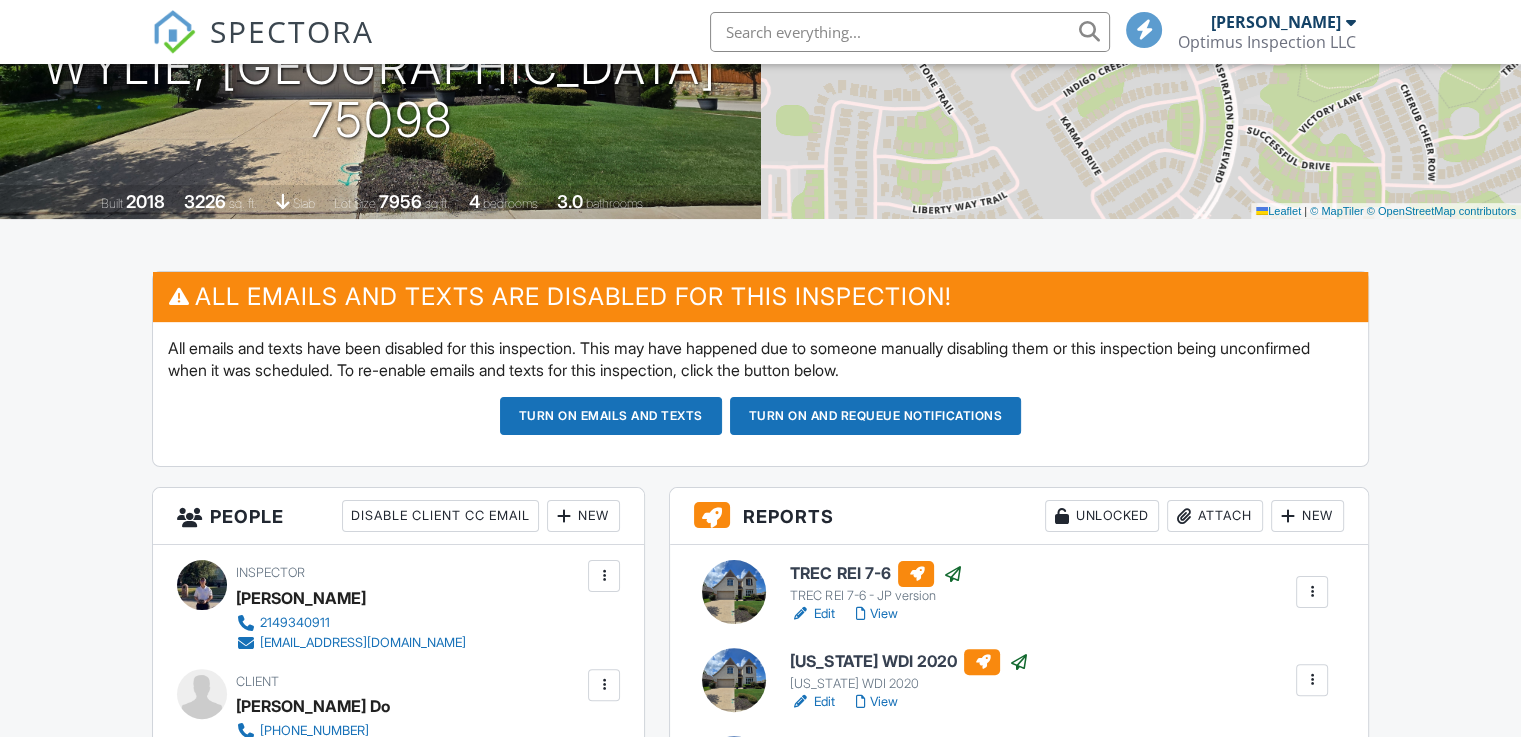 scroll, scrollTop: 0, scrollLeft: 0, axis: both 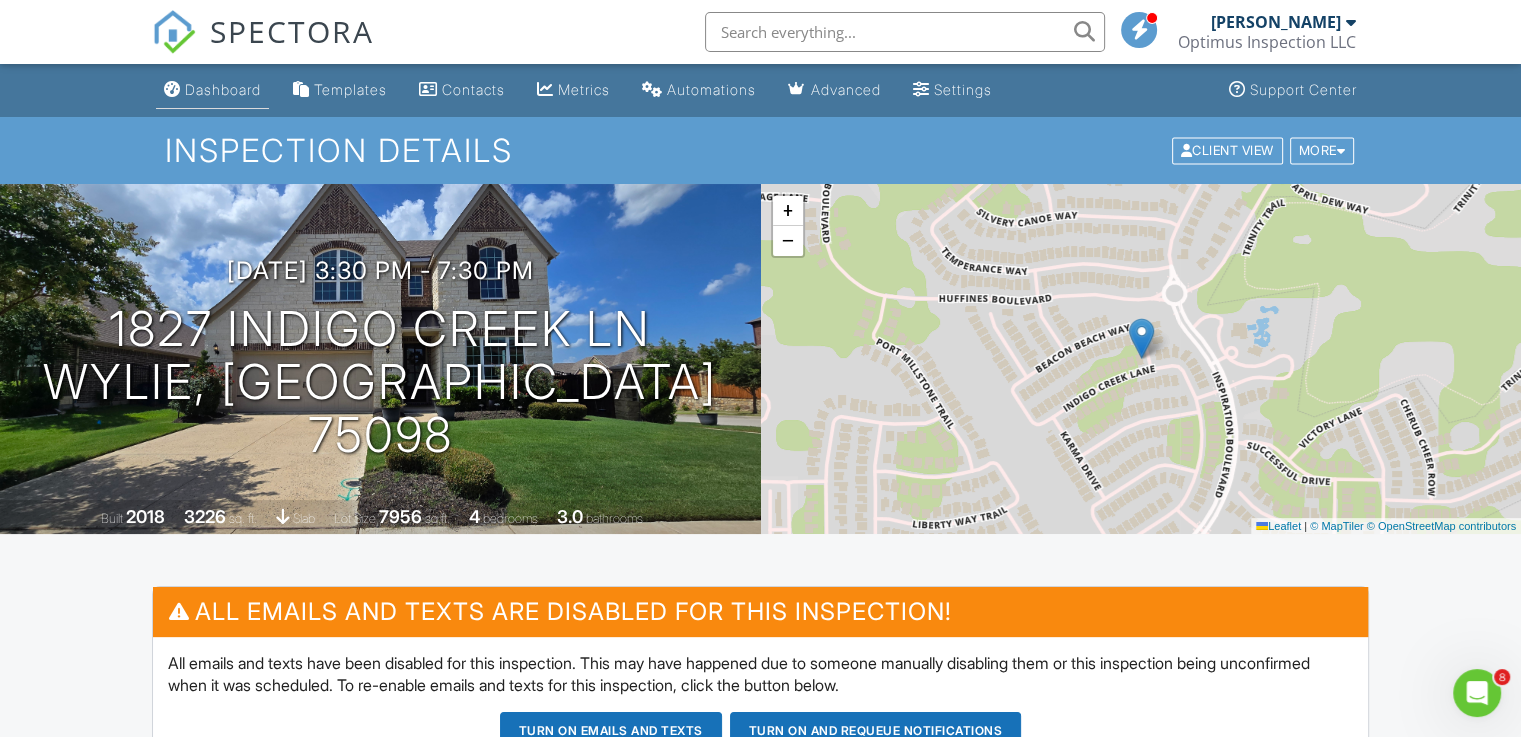 click on "Dashboard" at bounding box center [223, 89] 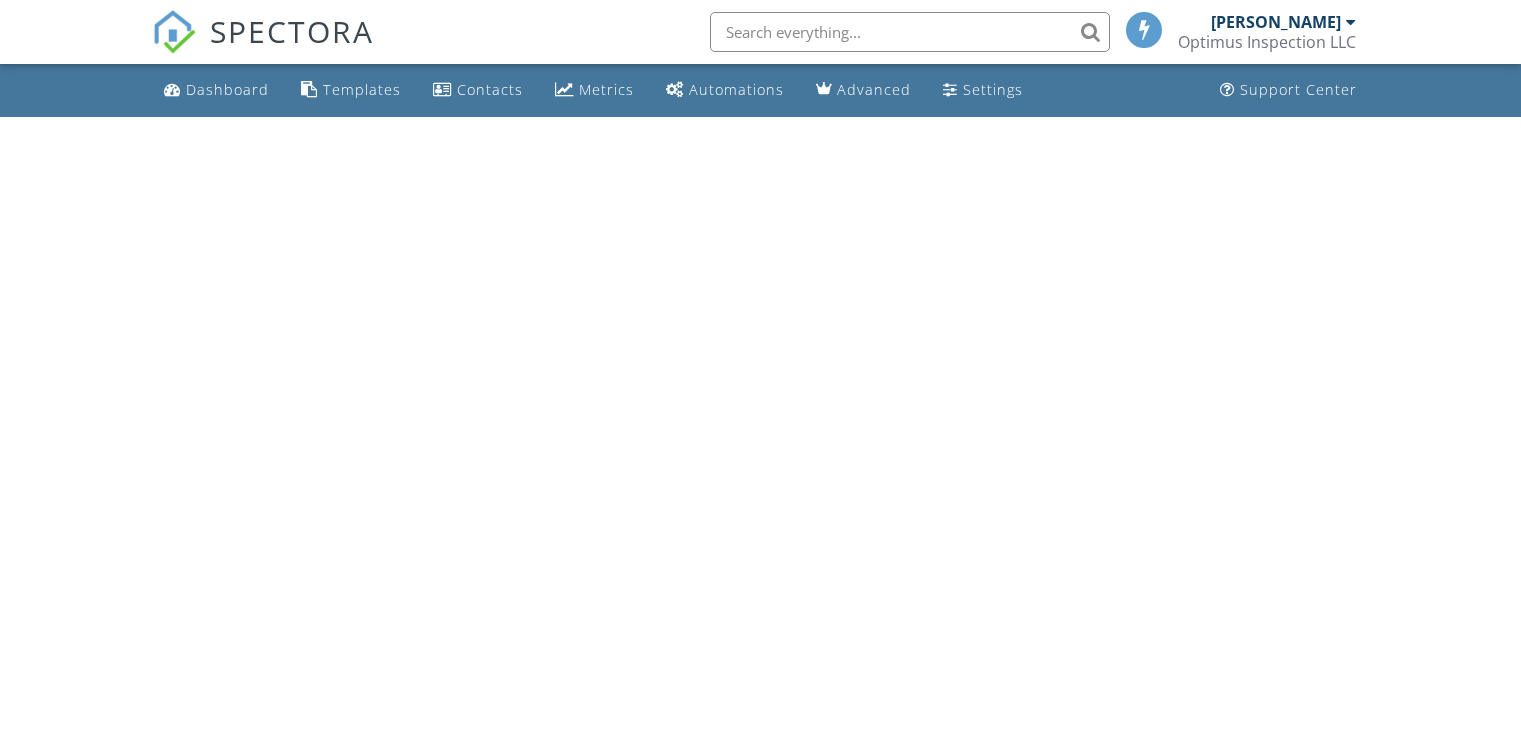 scroll, scrollTop: 0, scrollLeft: 0, axis: both 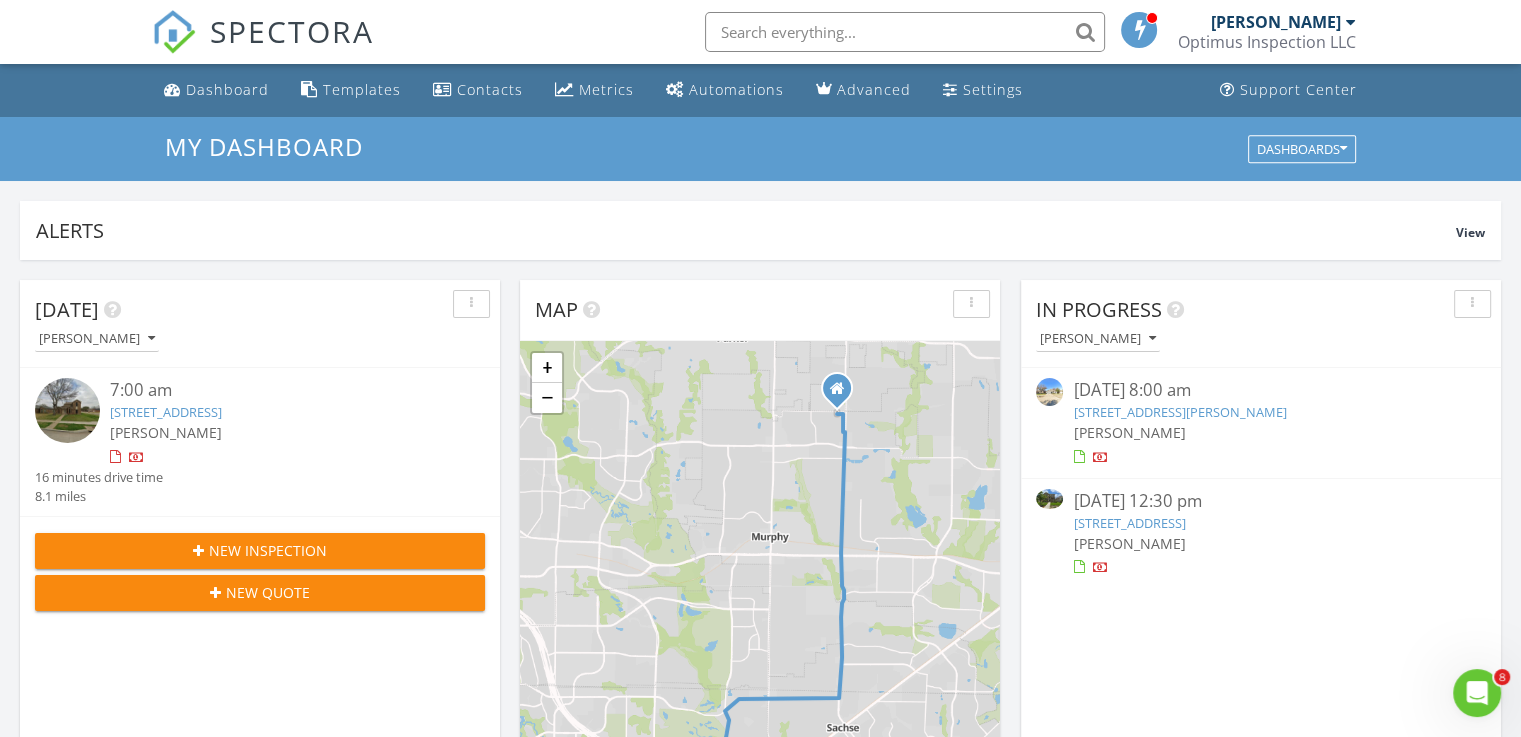 click on "4122 Cory Lee Ct, Arlington, TX 76015" at bounding box center (1179, 412) 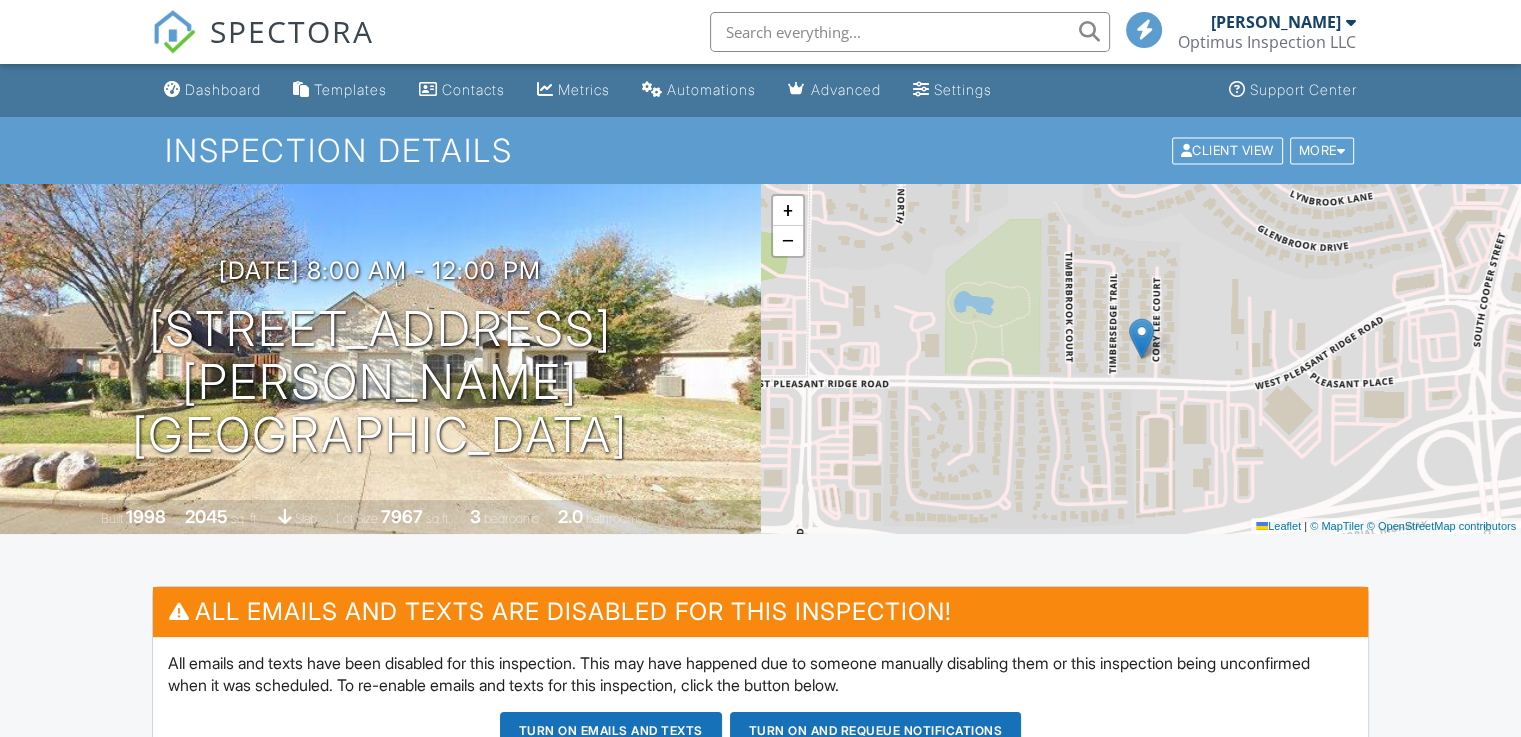 scroll, scrollTop: 1362, scrollLeft: 0, axis: vertical 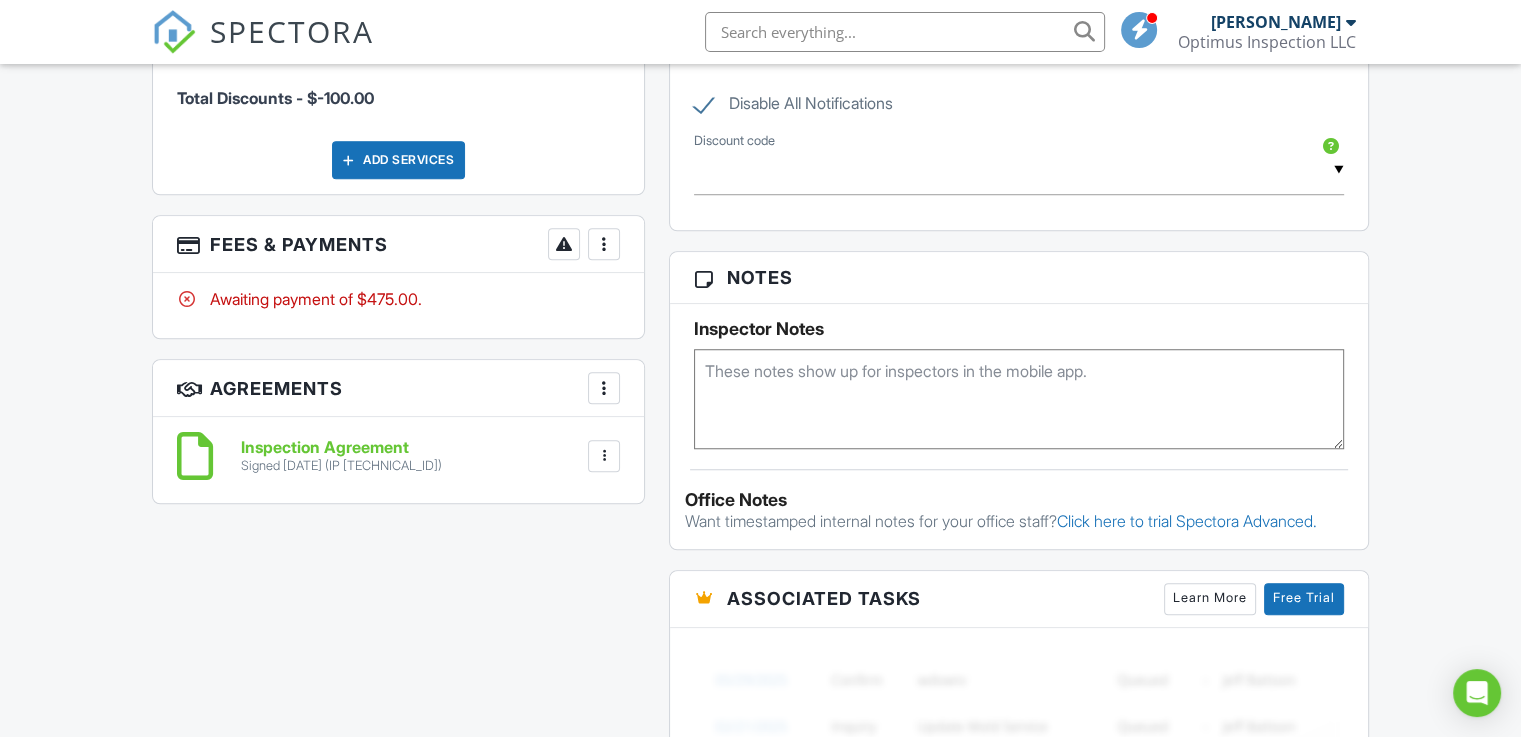click at bounding box center (604, 244) 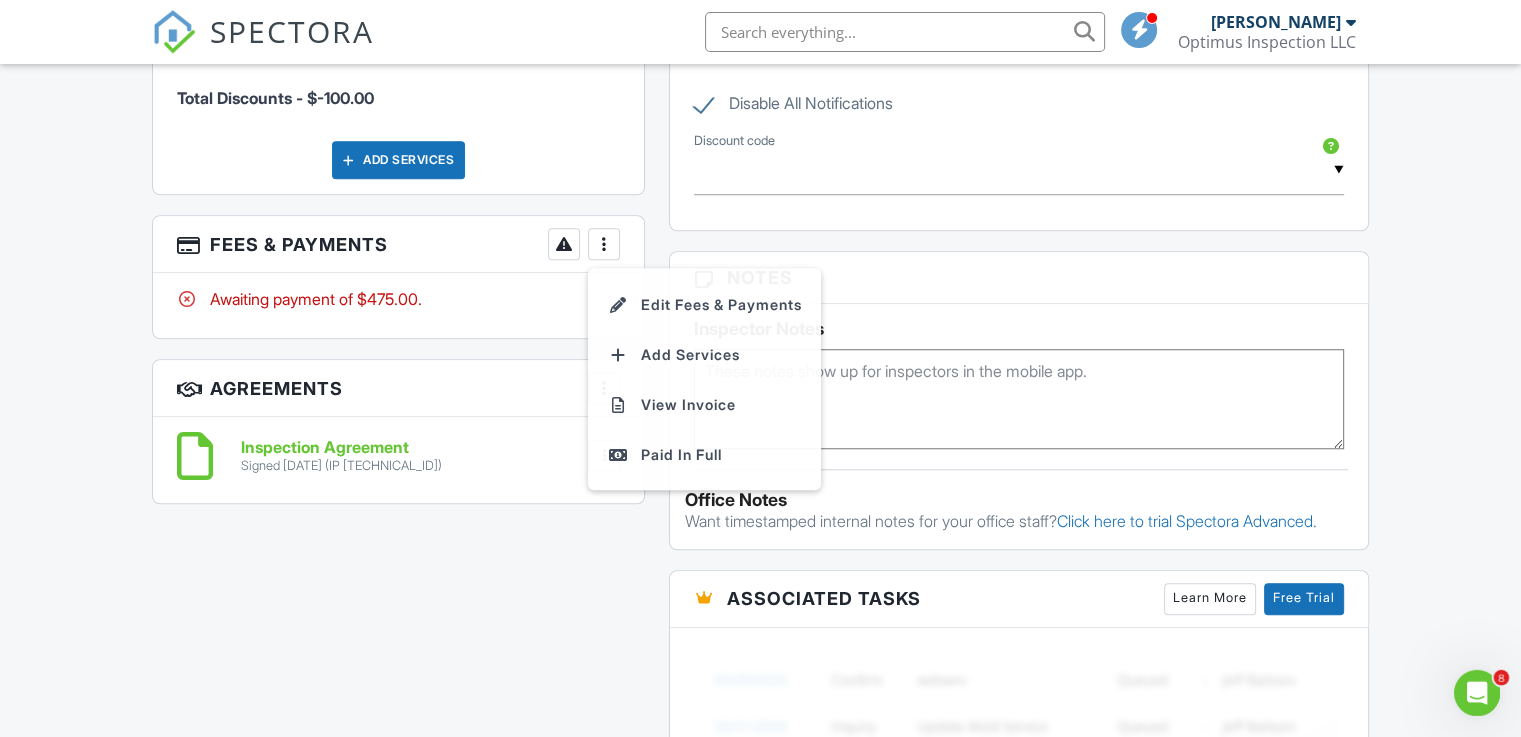 scroll, scrollTop: 0, scrollLeft: 0, axis: both 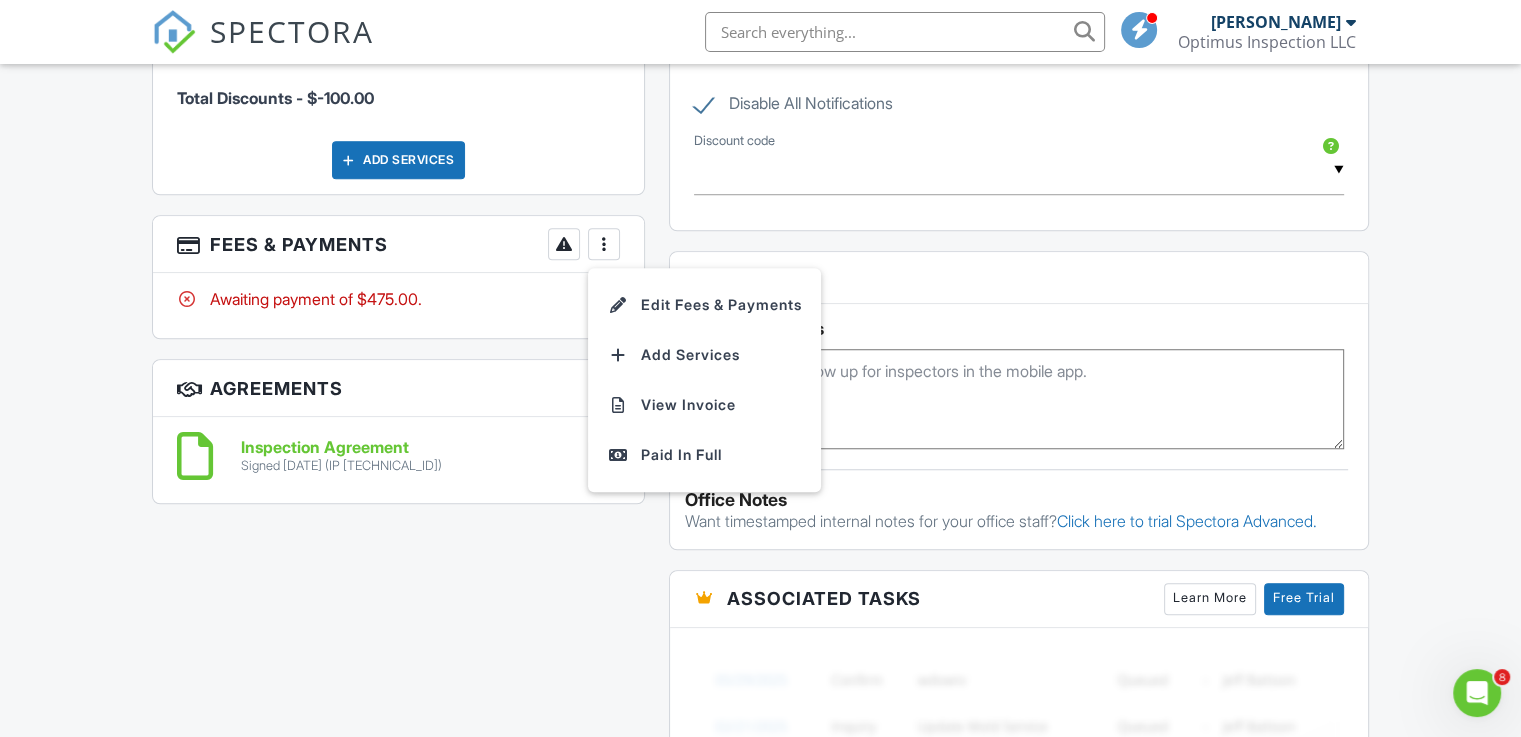 drag, startPoint x: 694, startPoint y: 455, endPoint x: 744, endPoint y: 425, distance: 58.30952 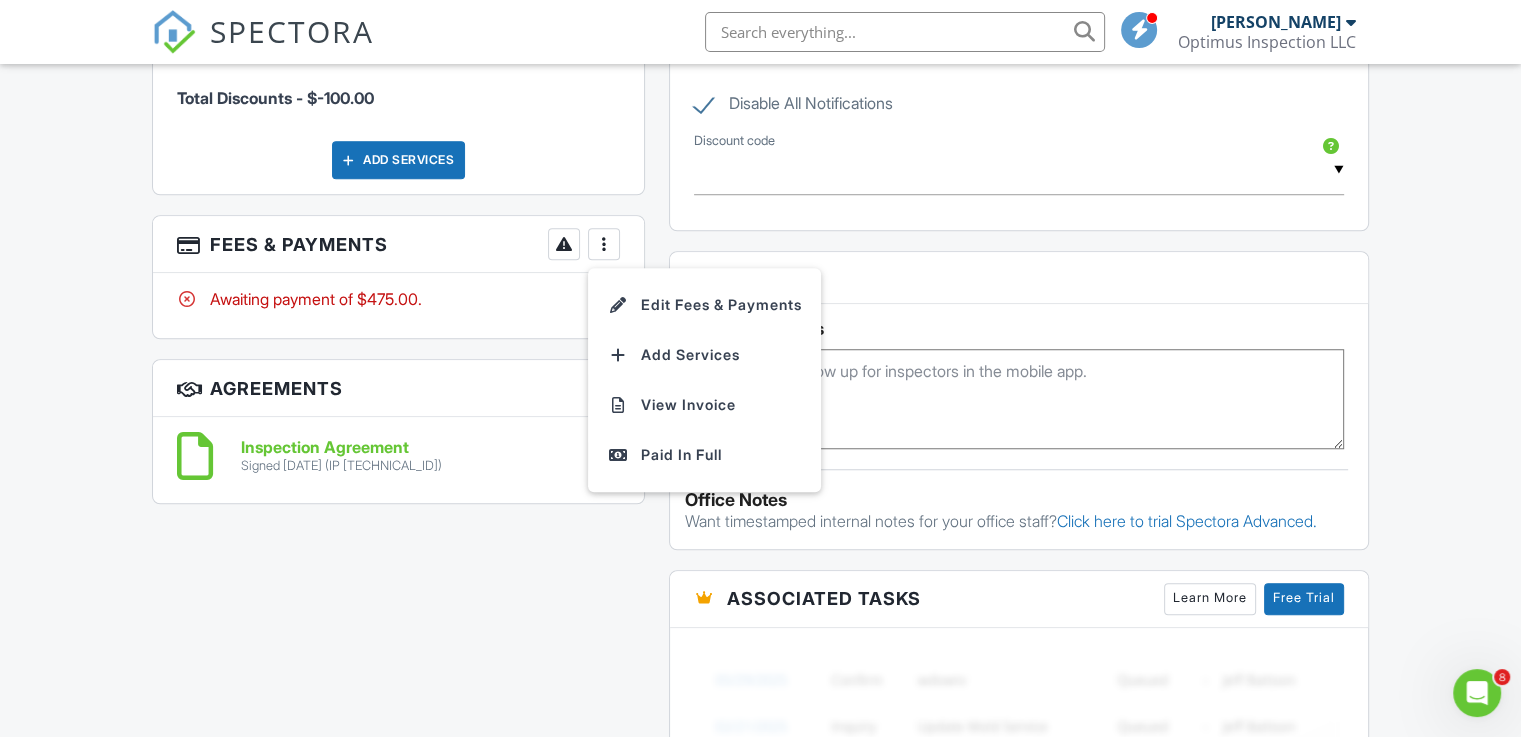 click on "Paid In Full" at bounding box center [704, 455] 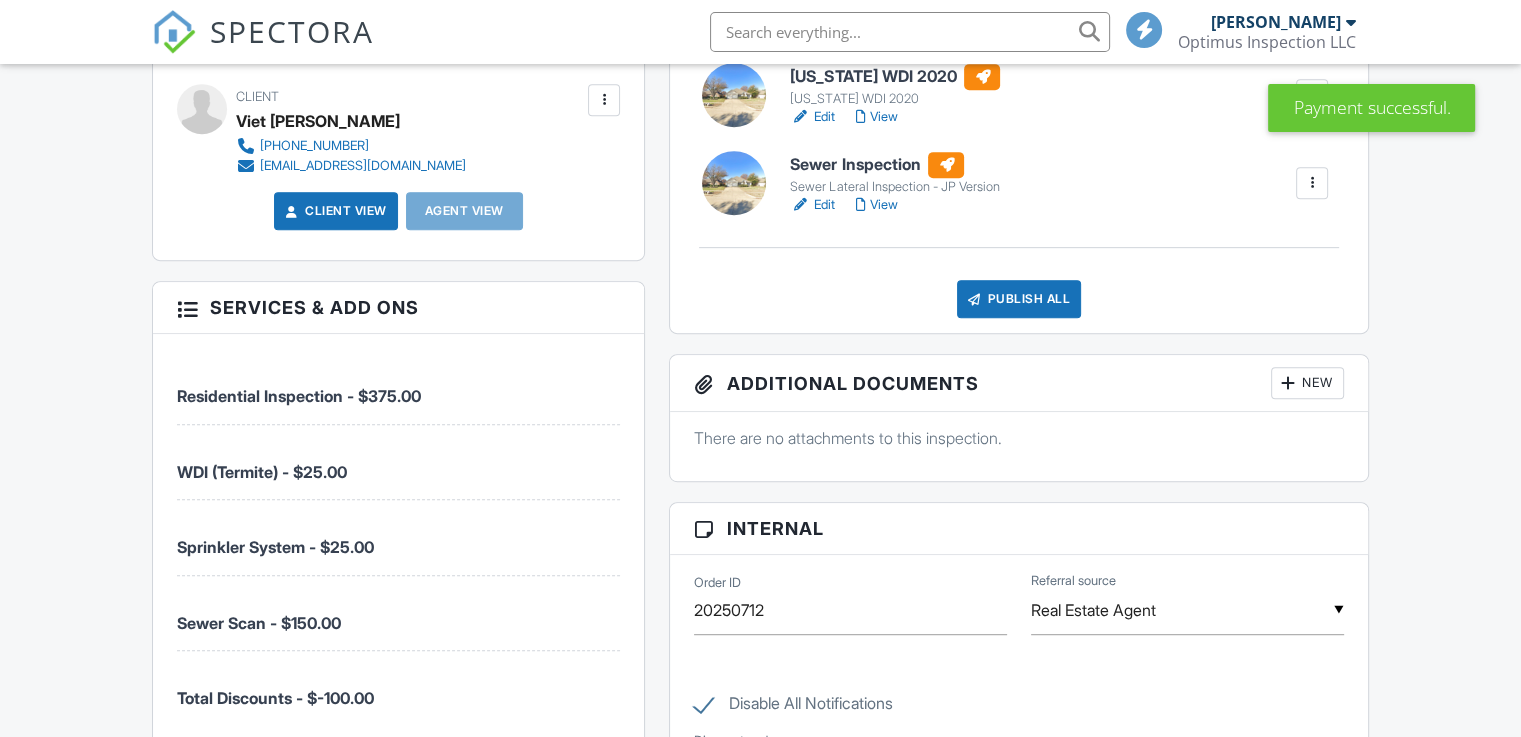 scroll, scrollTop: 1100, scrollLeft: 0, axis: vertical 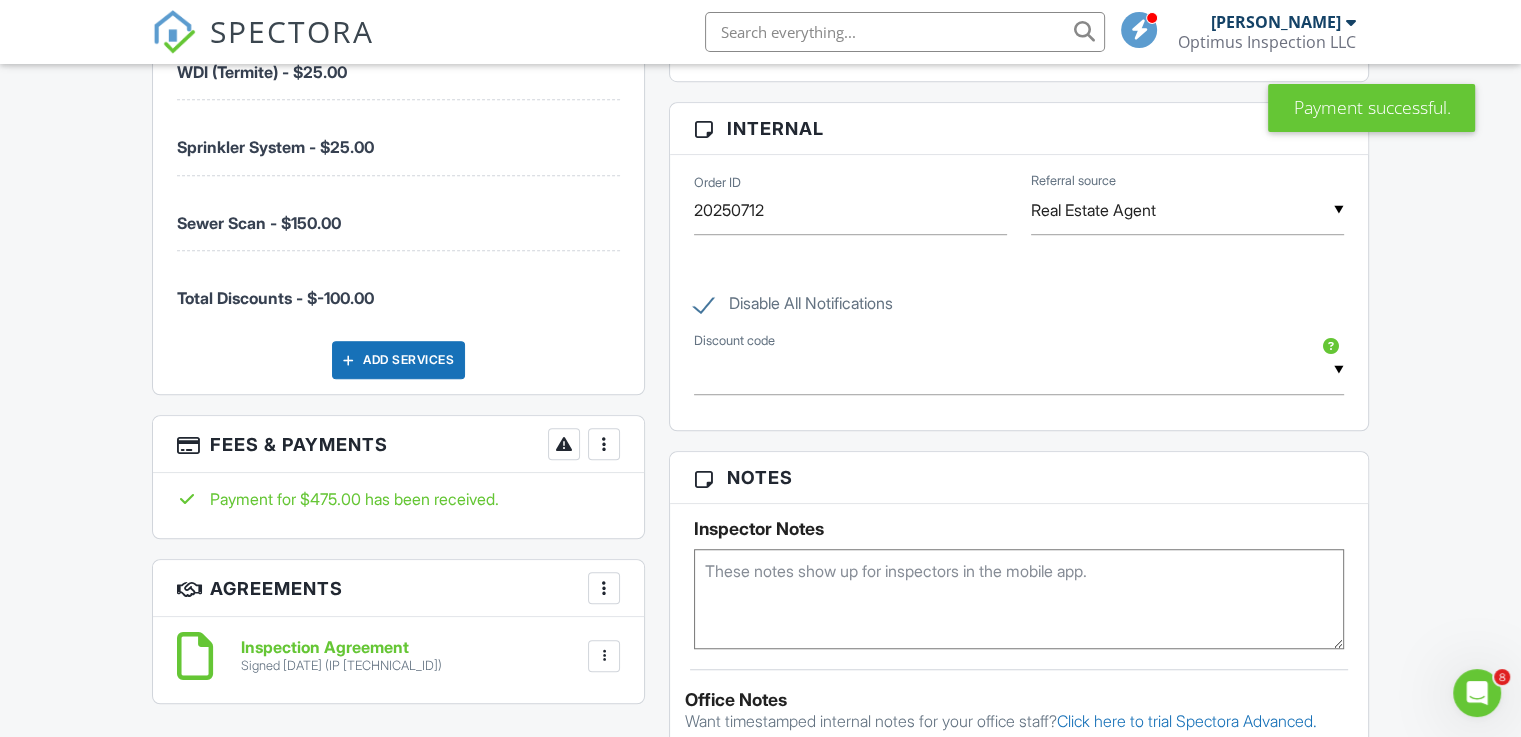 click at bounding box center (604, 444) 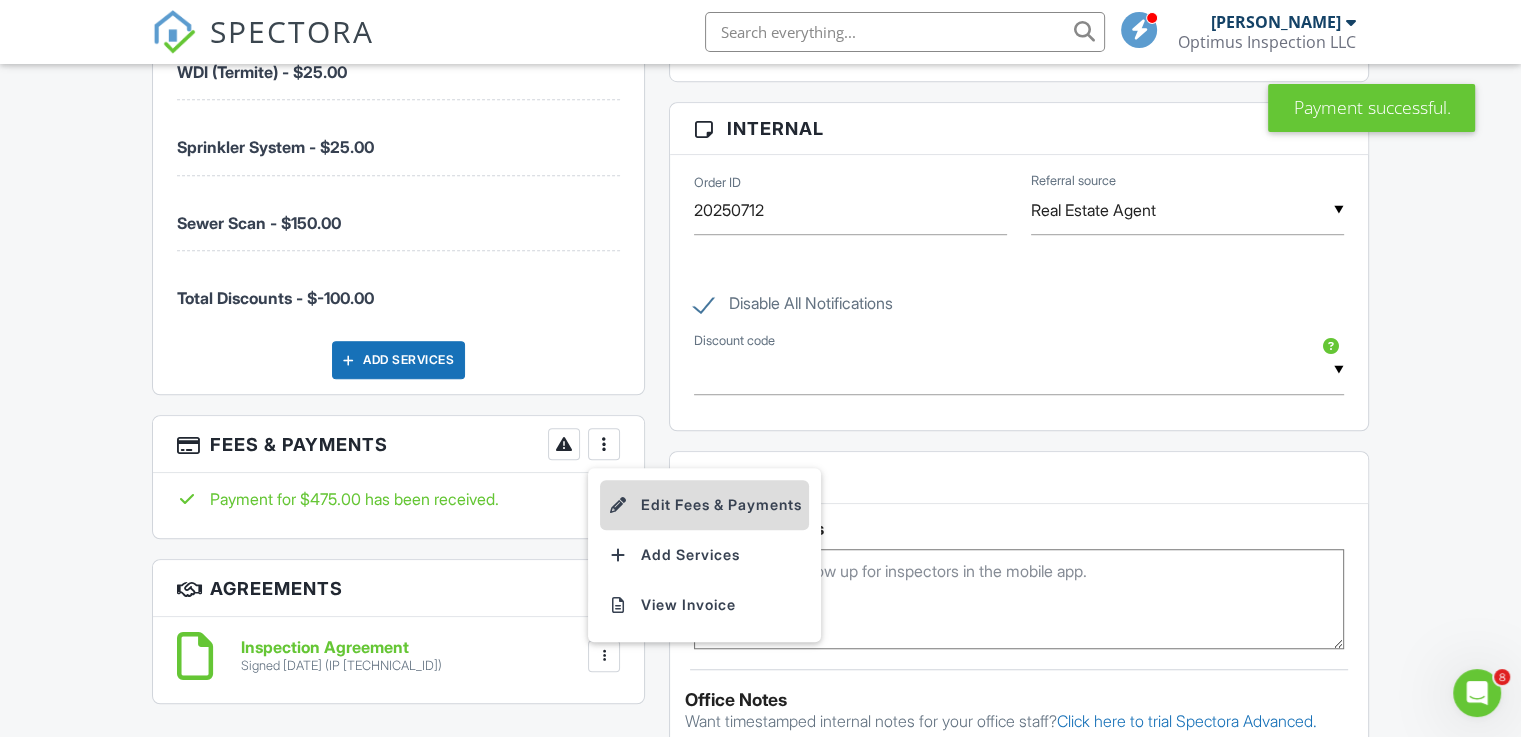 click on "Edit Fees & Payments" at bounding box center (704, 505) 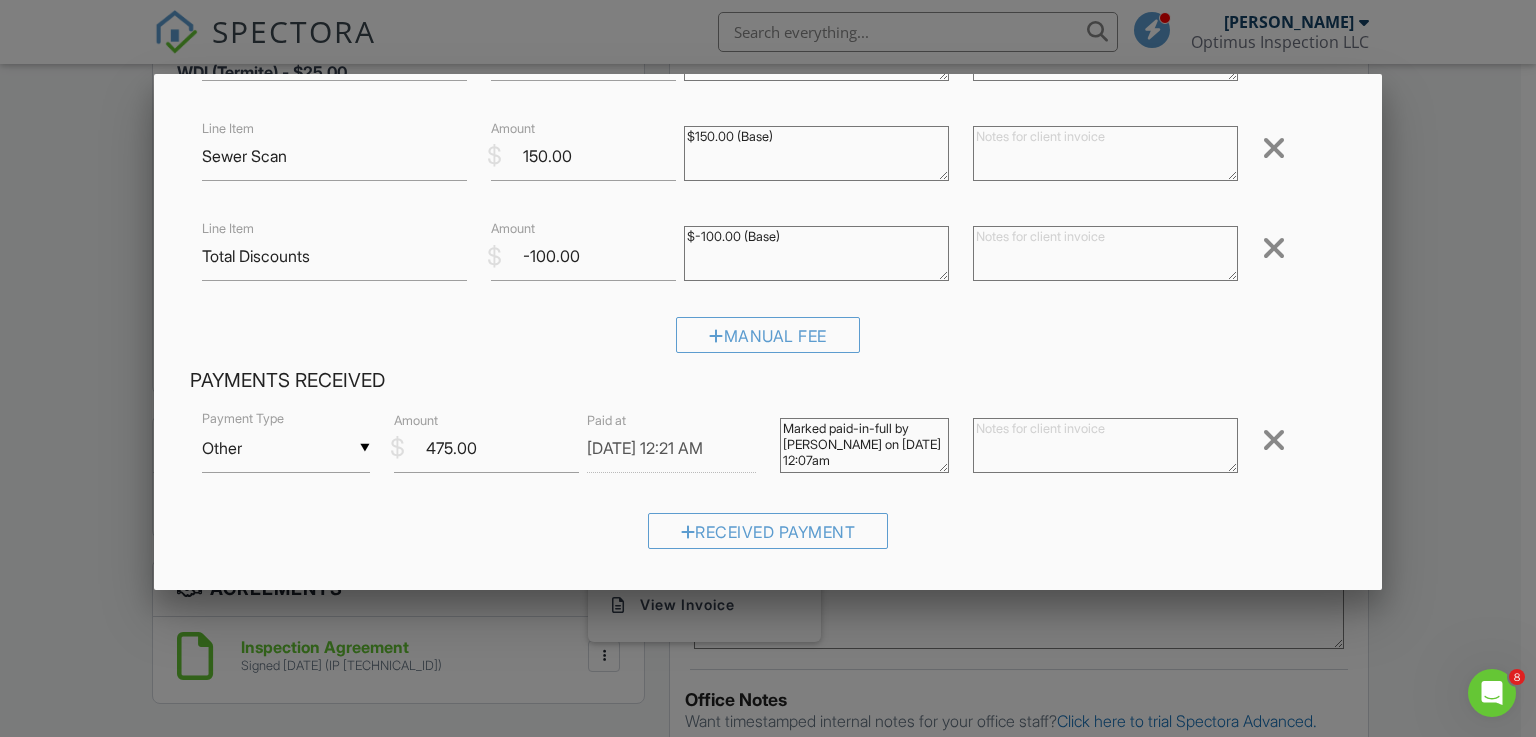 scroll, scrollTop: 600, scrollLeft: 0, axis: vertical 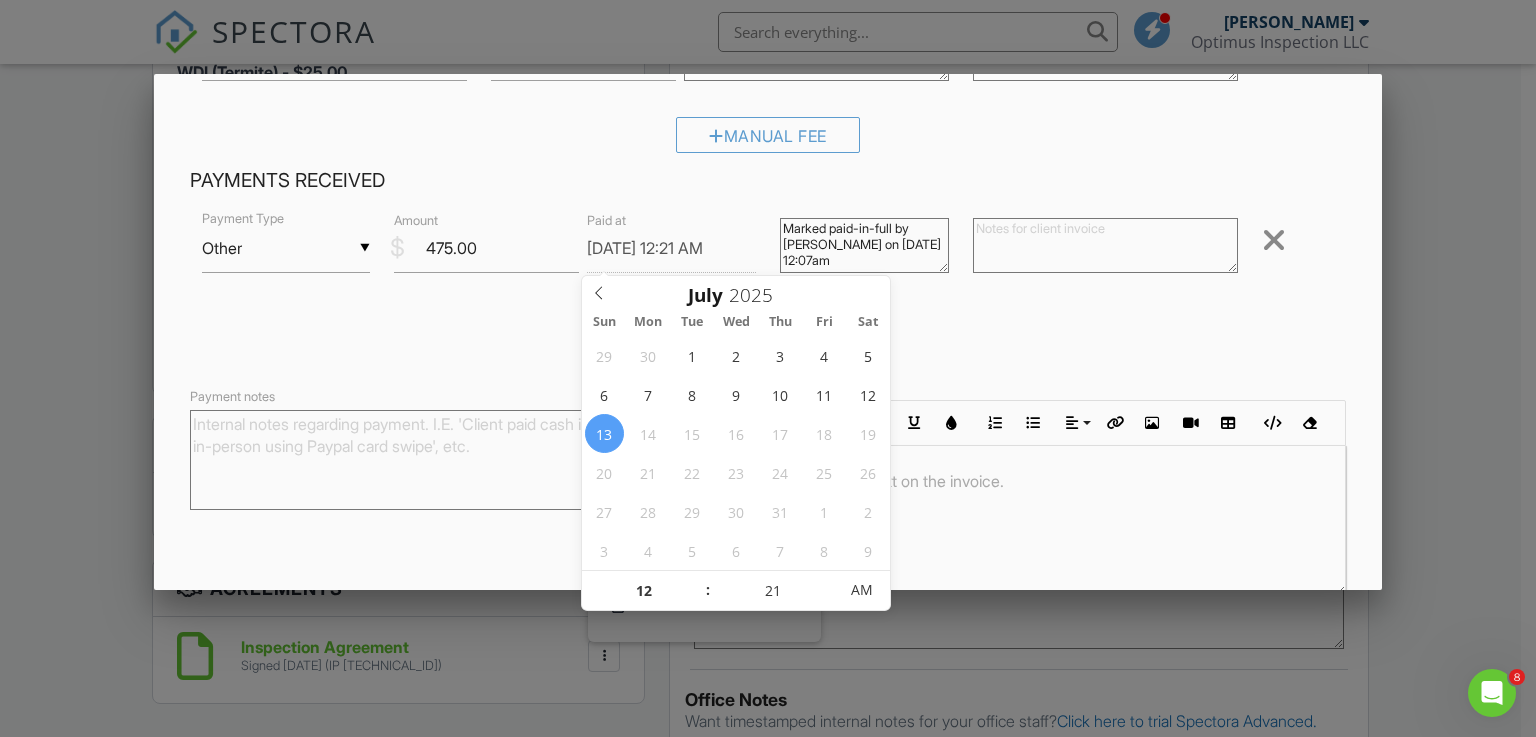 click on "07/13/2025 12:21 AM" at bounding box center [671, 248] 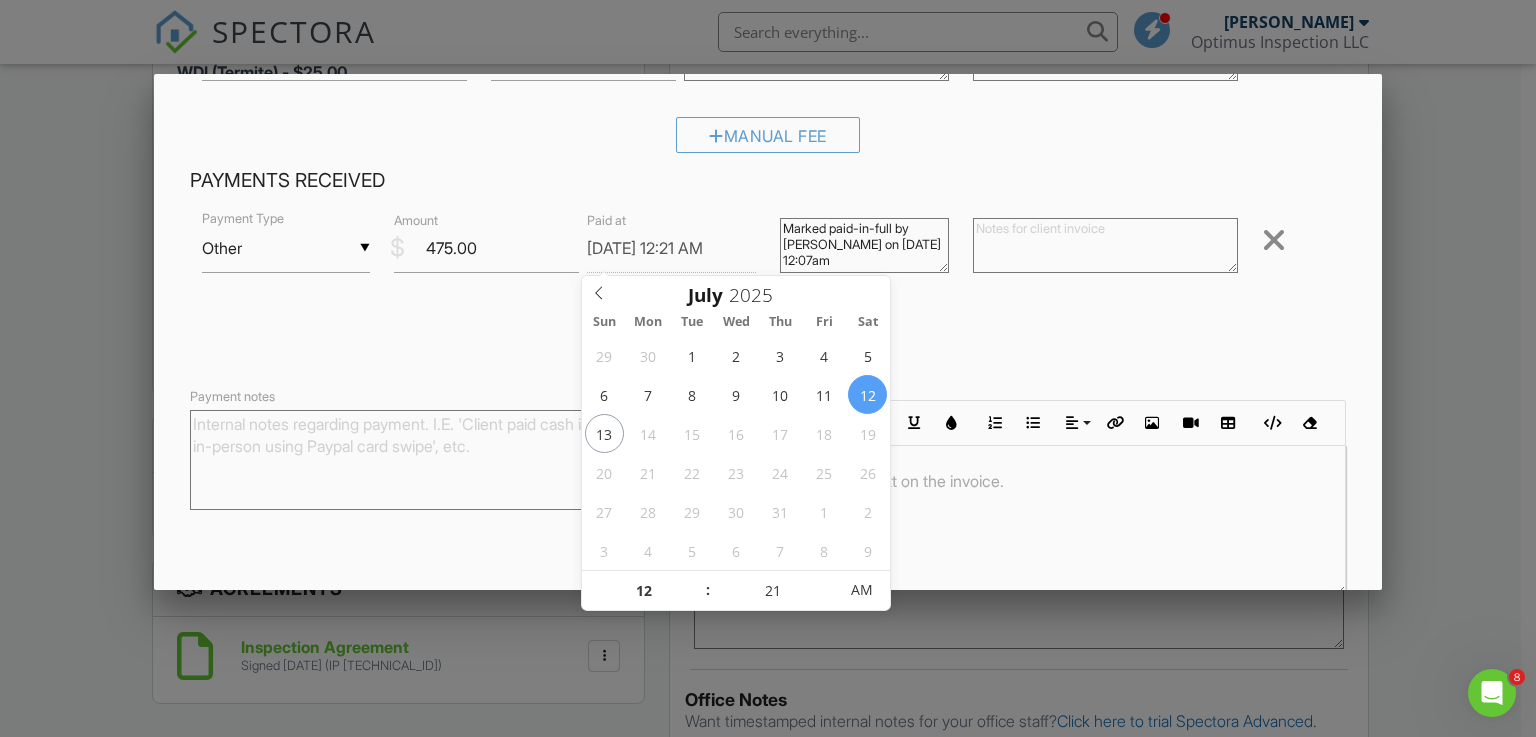 click on "Received Payment" at bounding box center [768, 338] 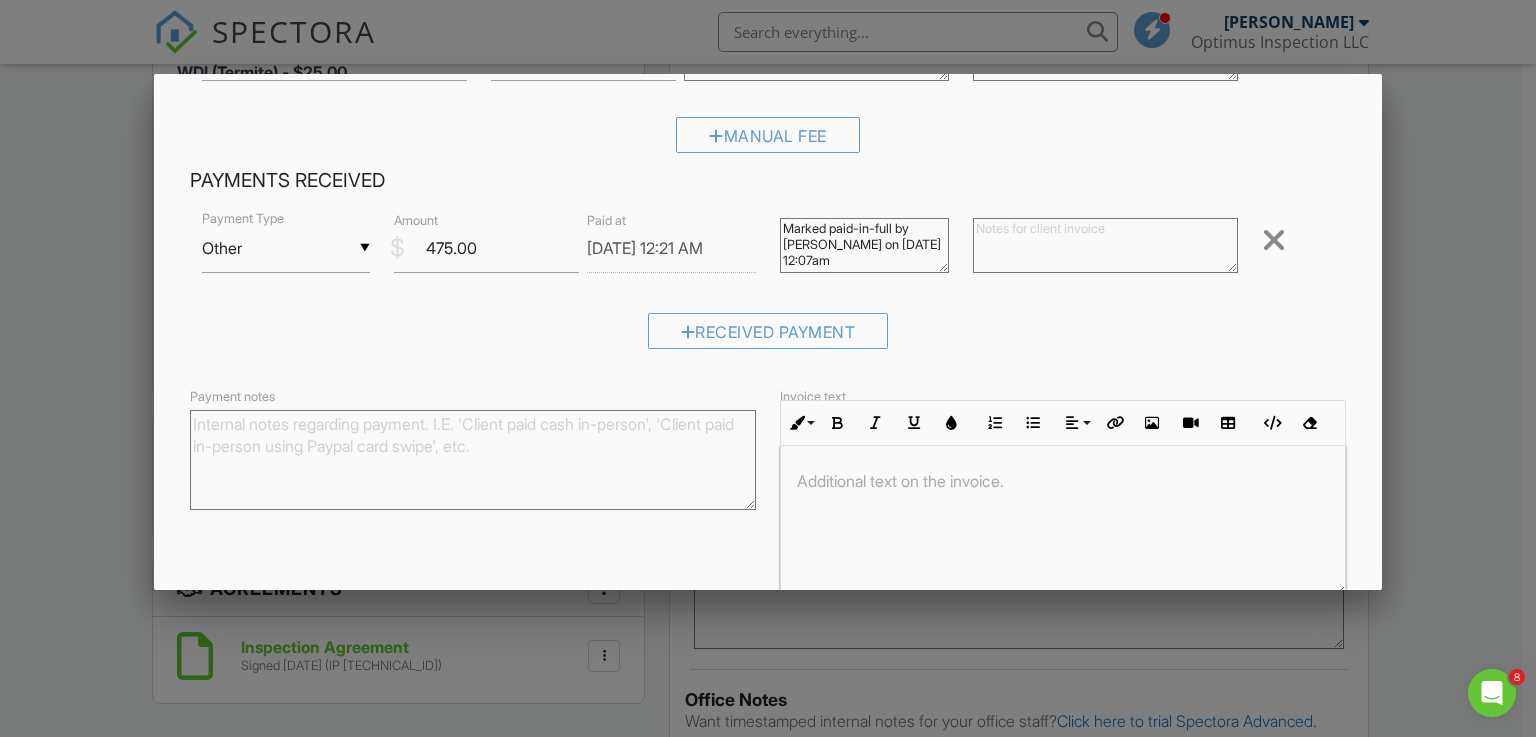 click on "07/12/2025 12:21 AM" at bounding box center (671, 248) 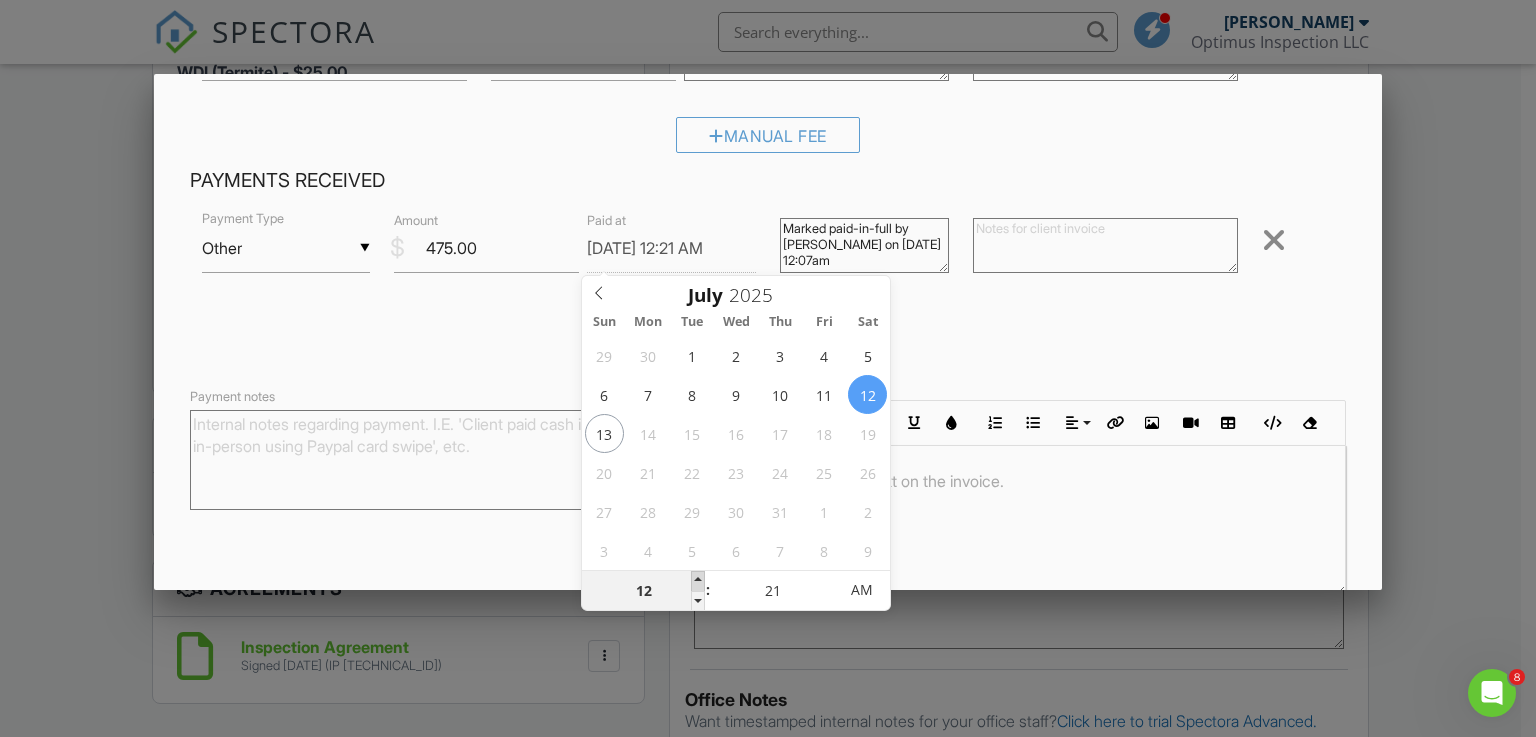type on "07/12/2025 1:21 AM" 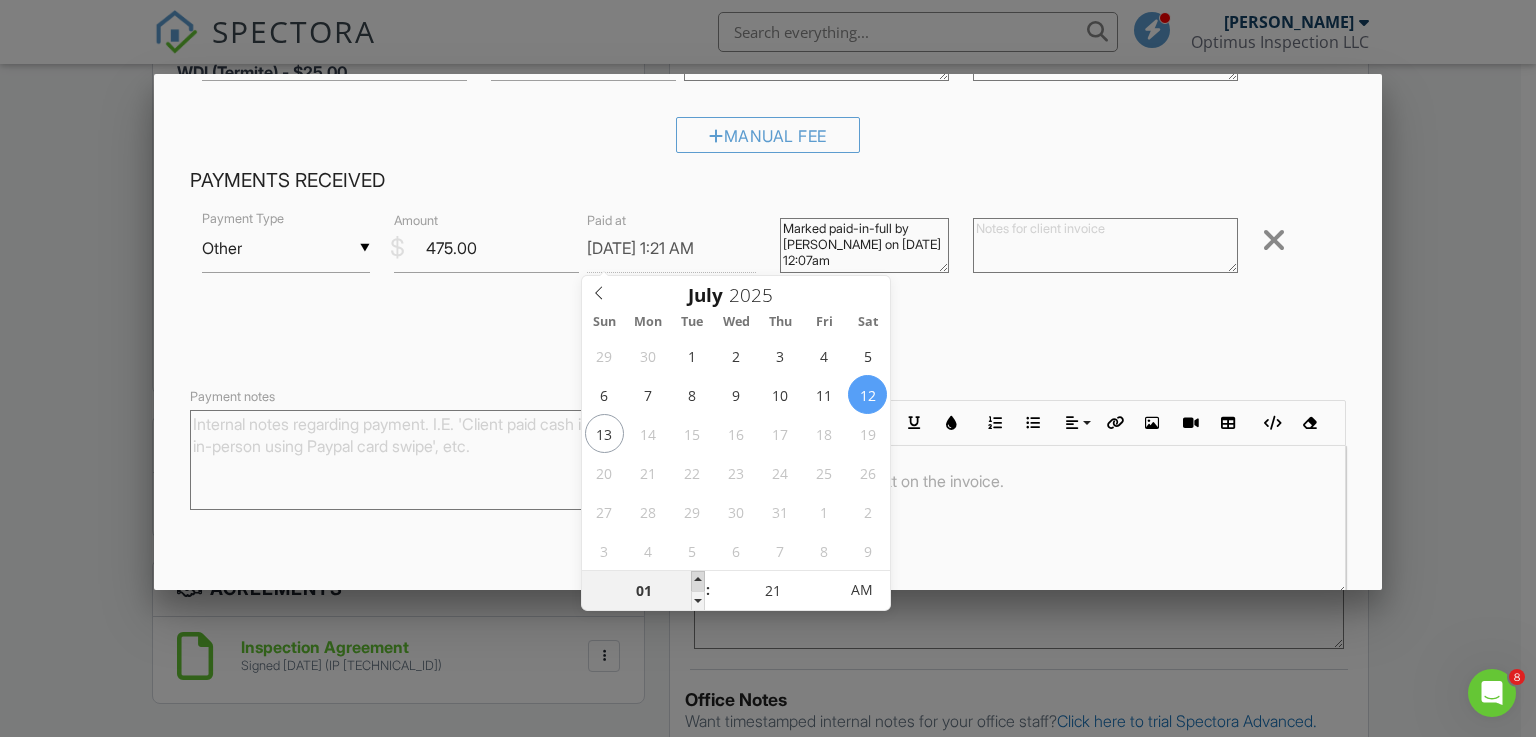 click at bounding box center [698, 581] 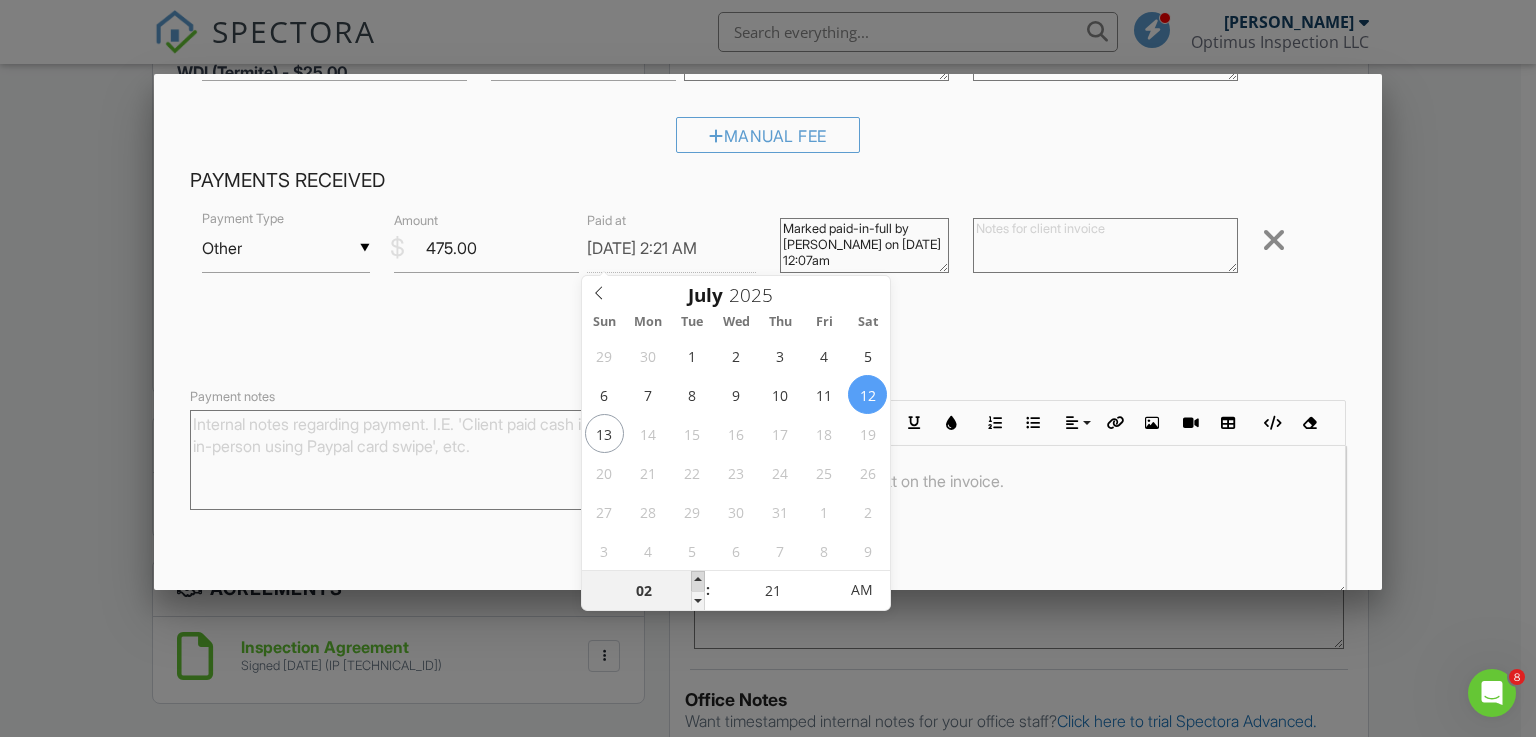 click at bounding box center [698, 581] 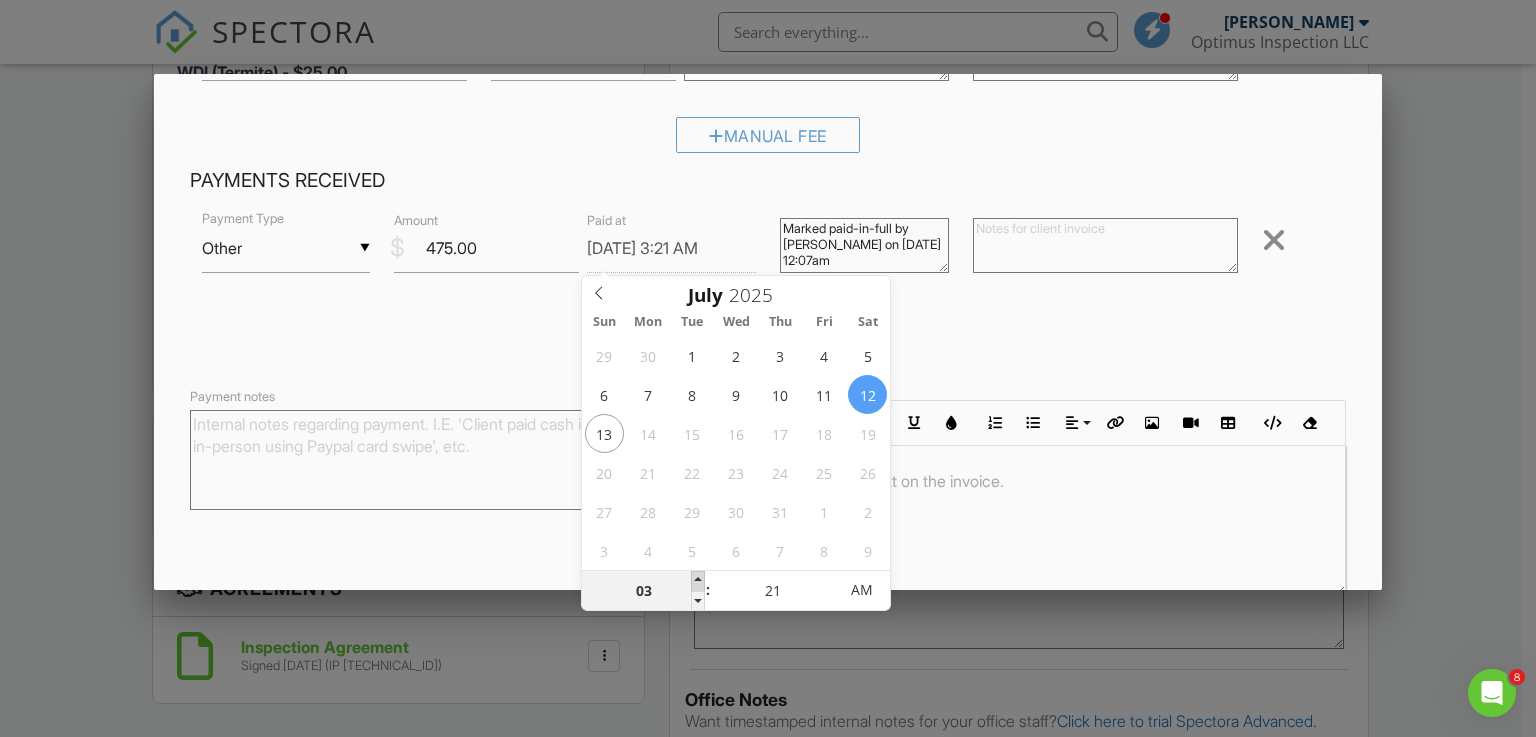 click at bounding box center [698, 581] 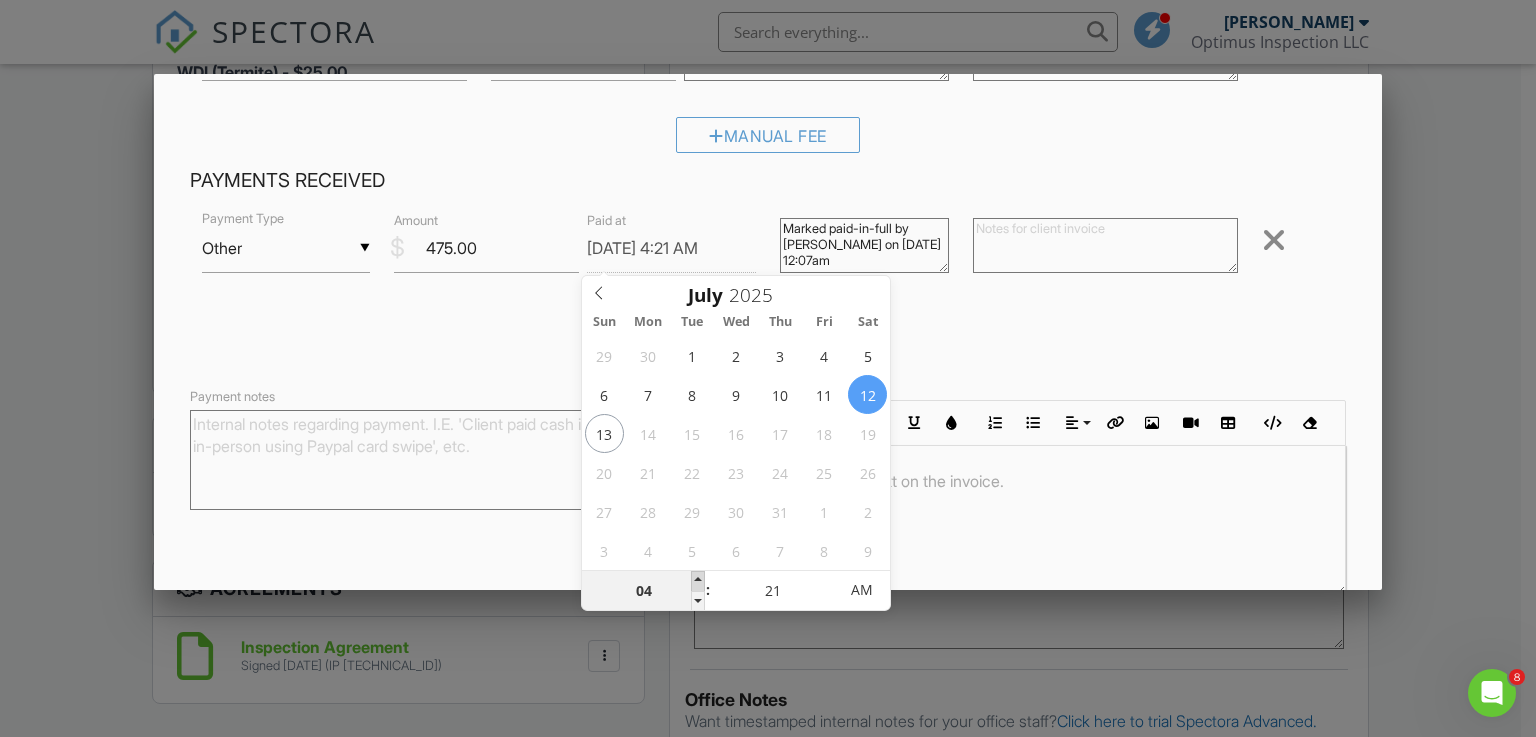 click at bounding box center [698, 581] 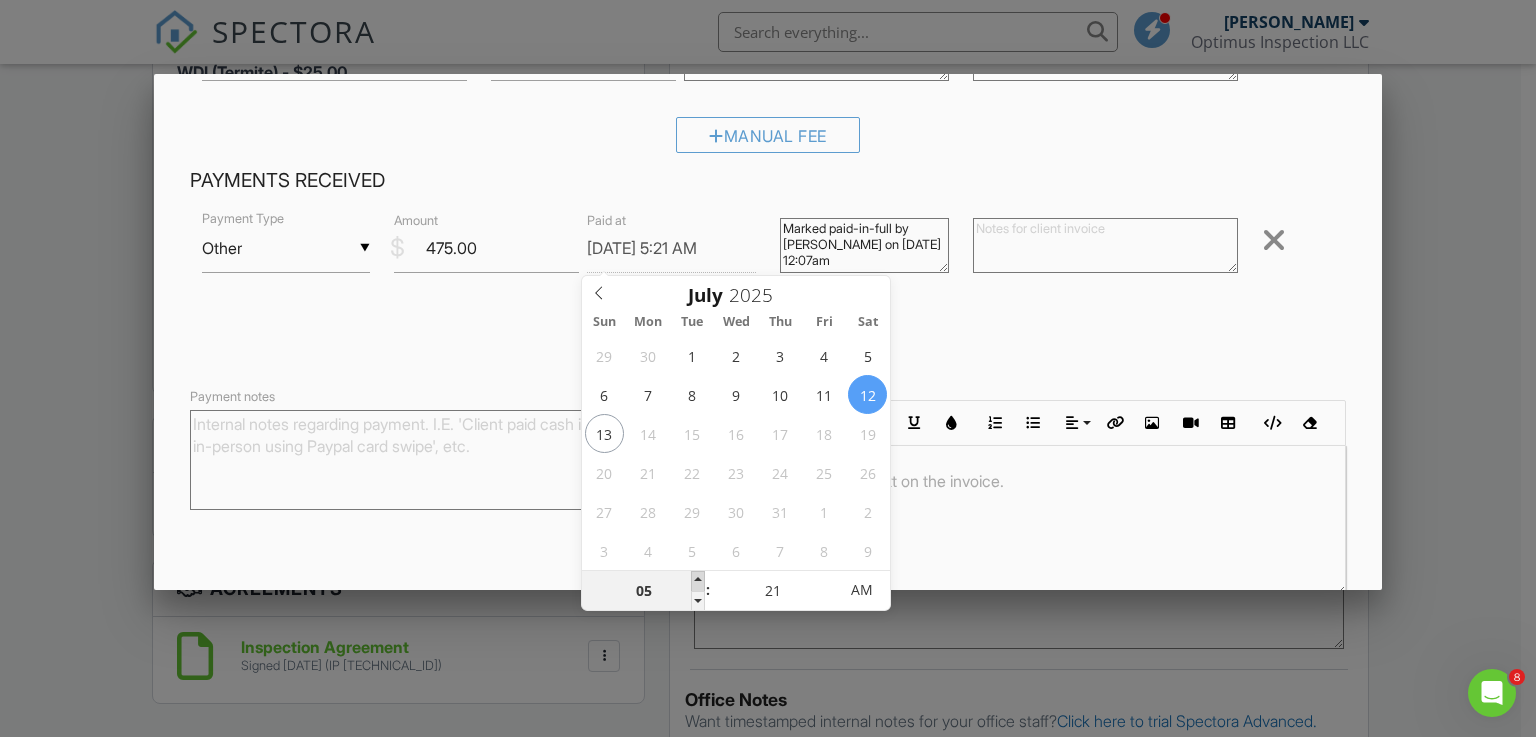 click at bounding box center [698, 581] 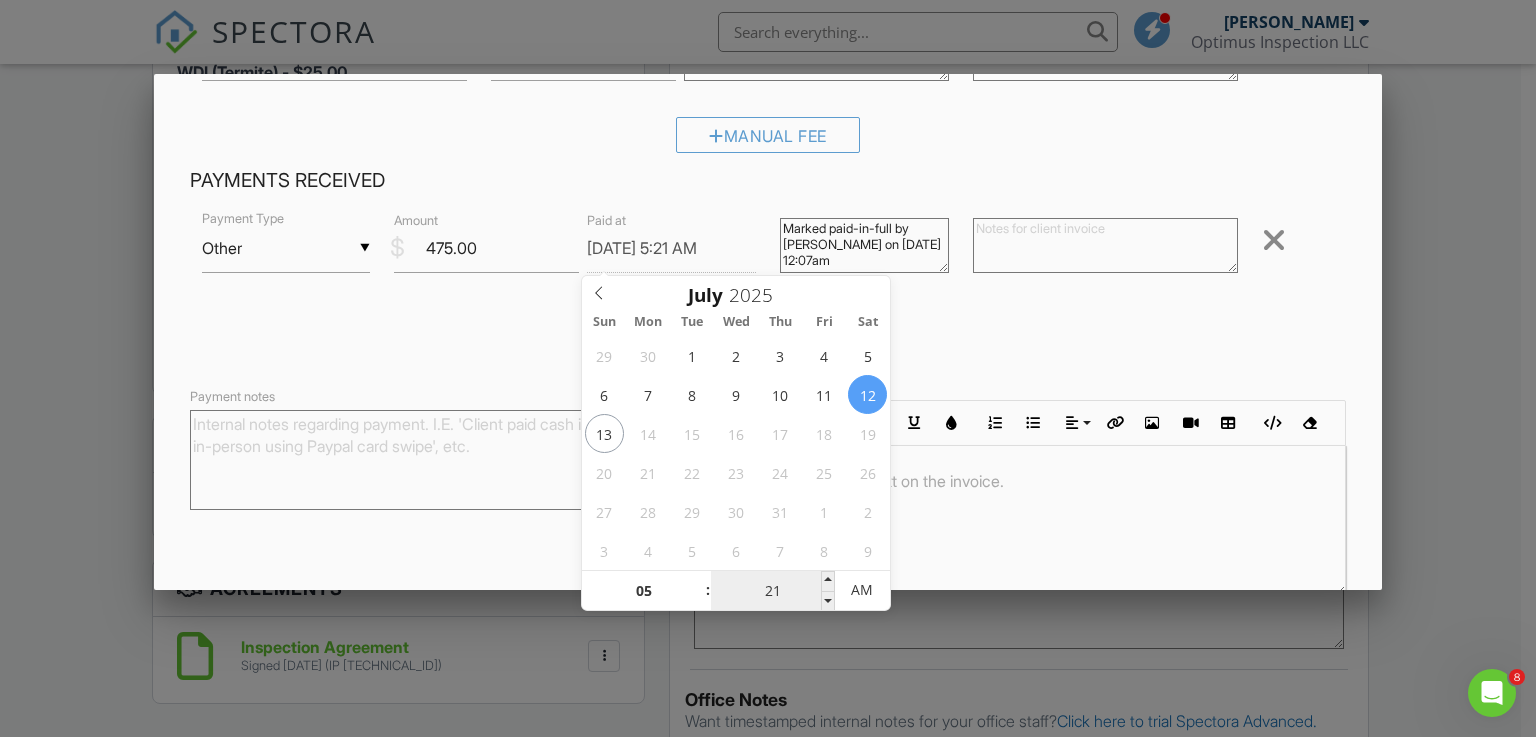 click on "21" at bounding box center [772, 591] 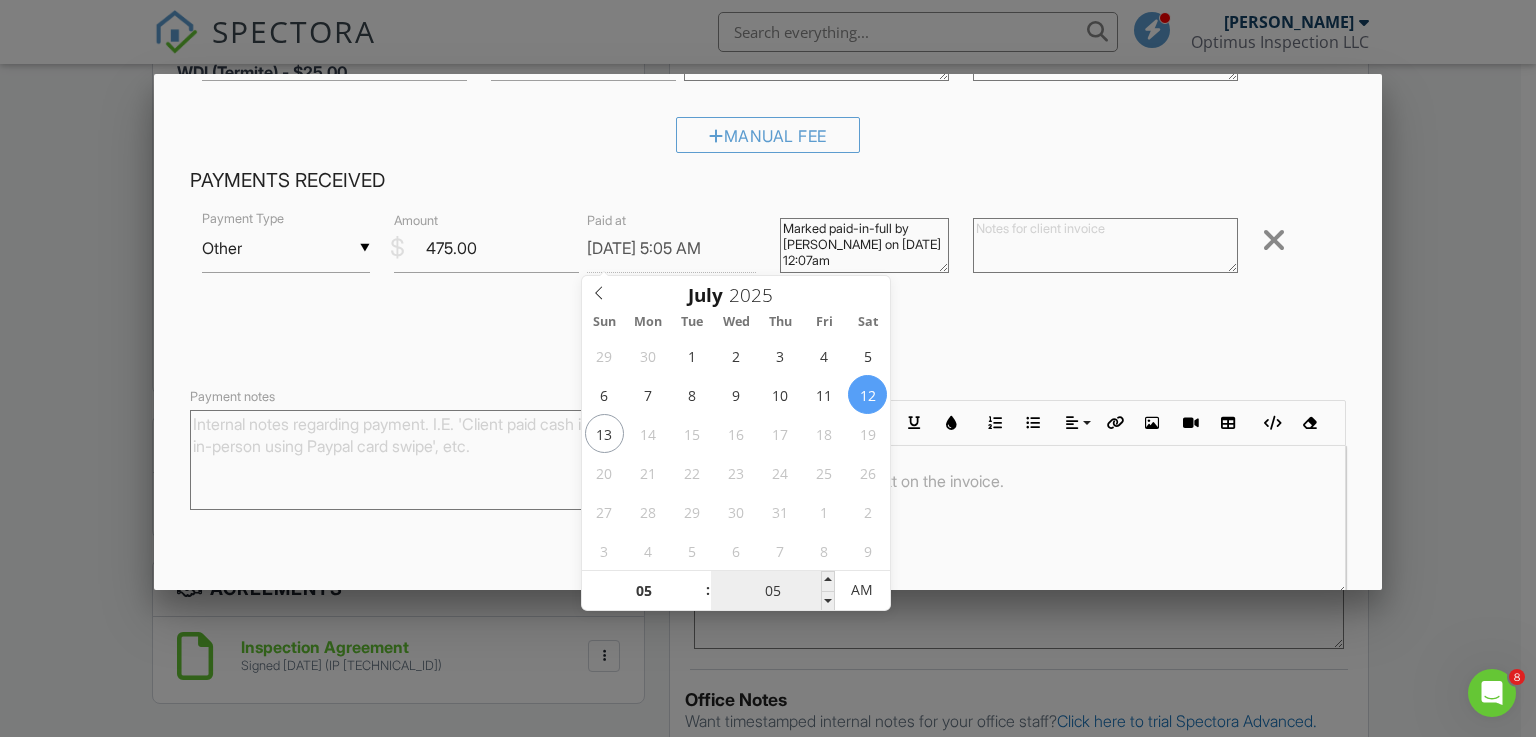 type on "07/12/2025 5:54 AM" 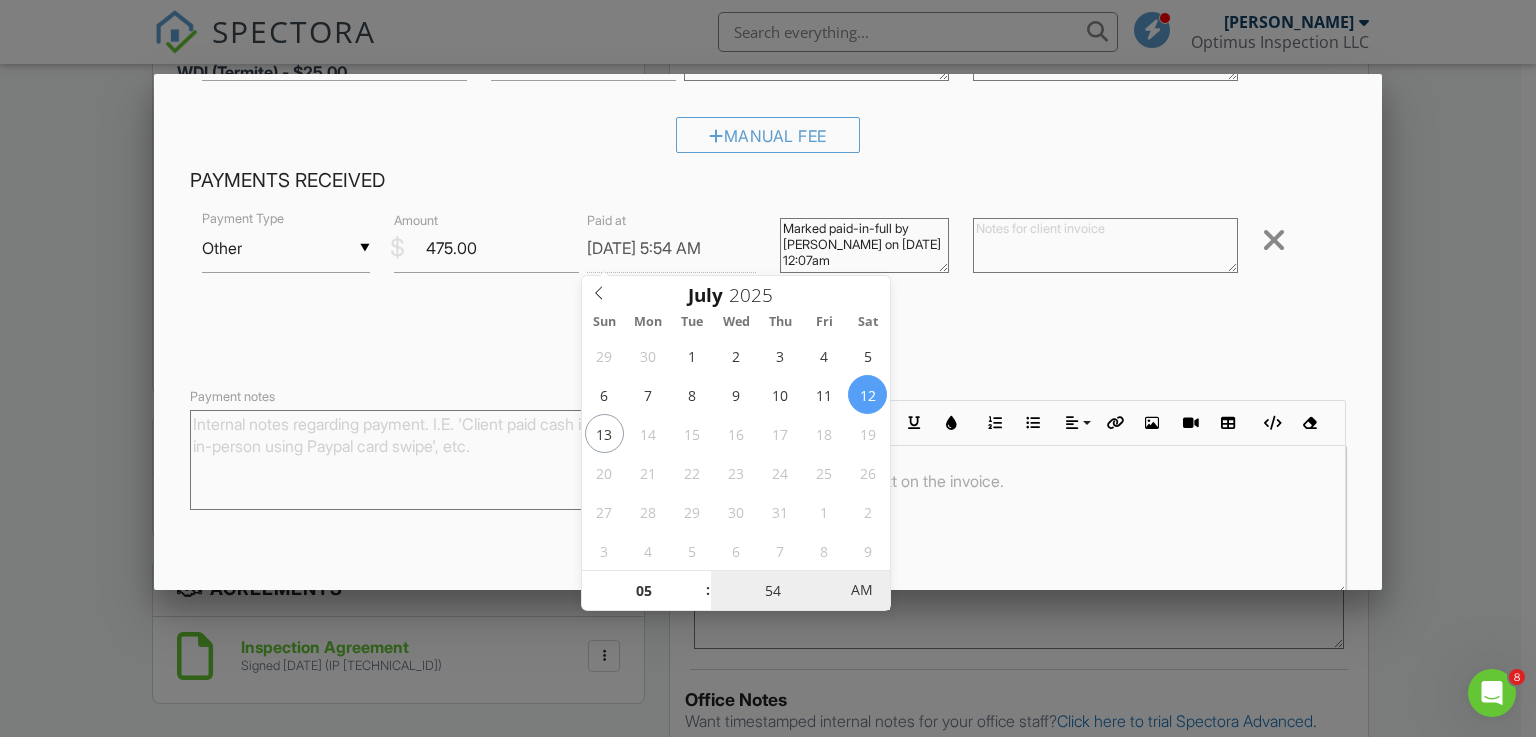 type on "07/12/2025 5:54 PM" 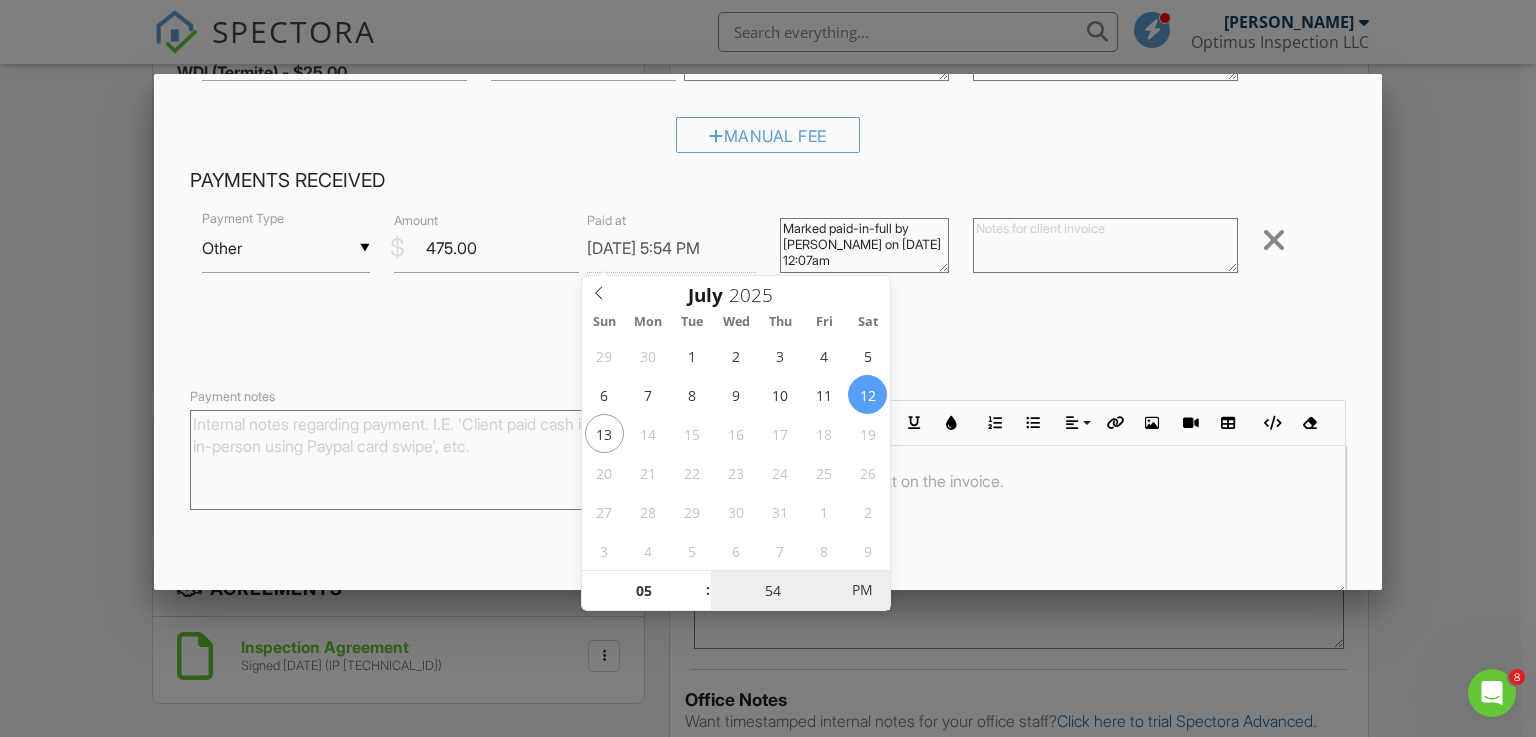 click on "PM" at bounding box center [862, 590] 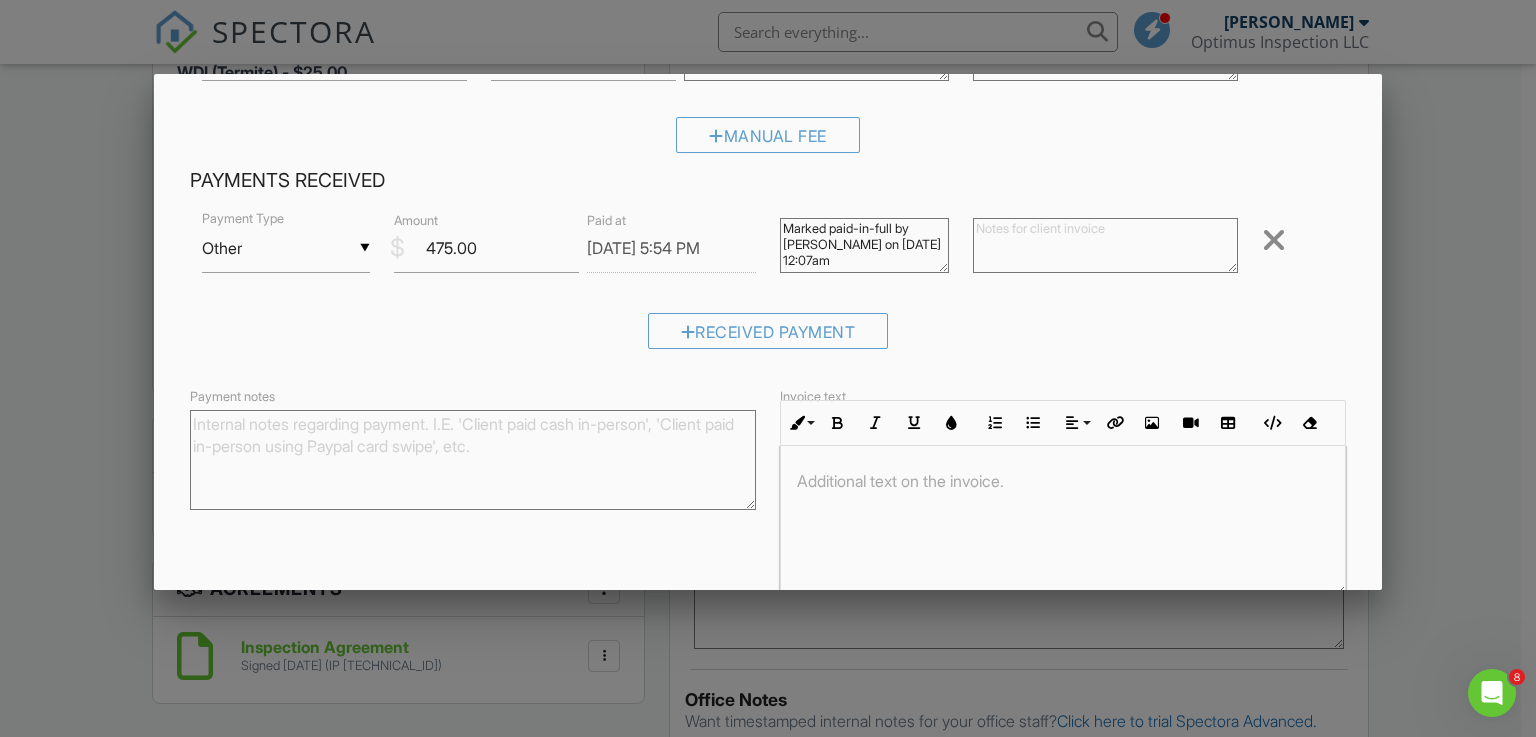 click on "Received Payment" at bounding box center [768, 338] 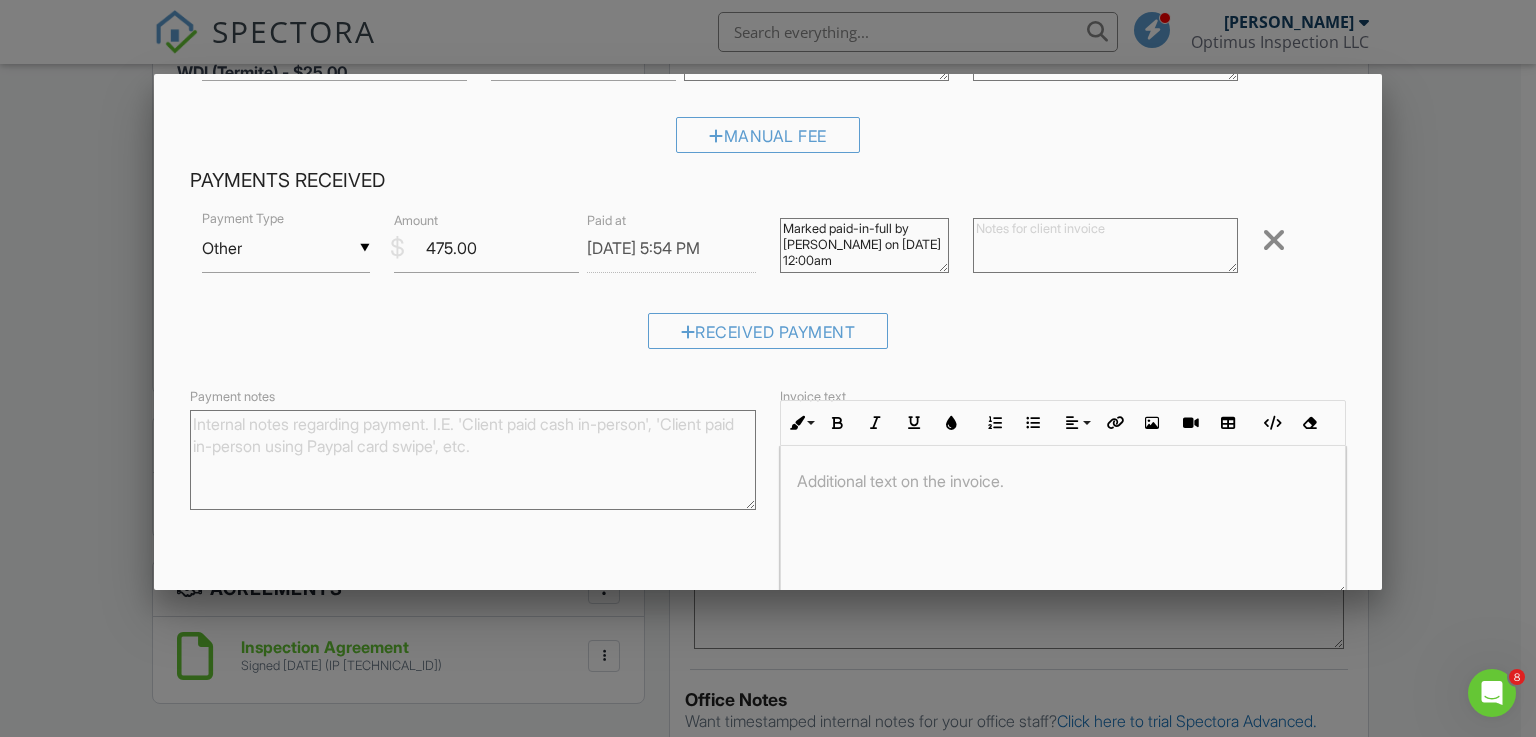 type on "Marked paid-in-full by John Pham on 07/13/2025 12:00am" 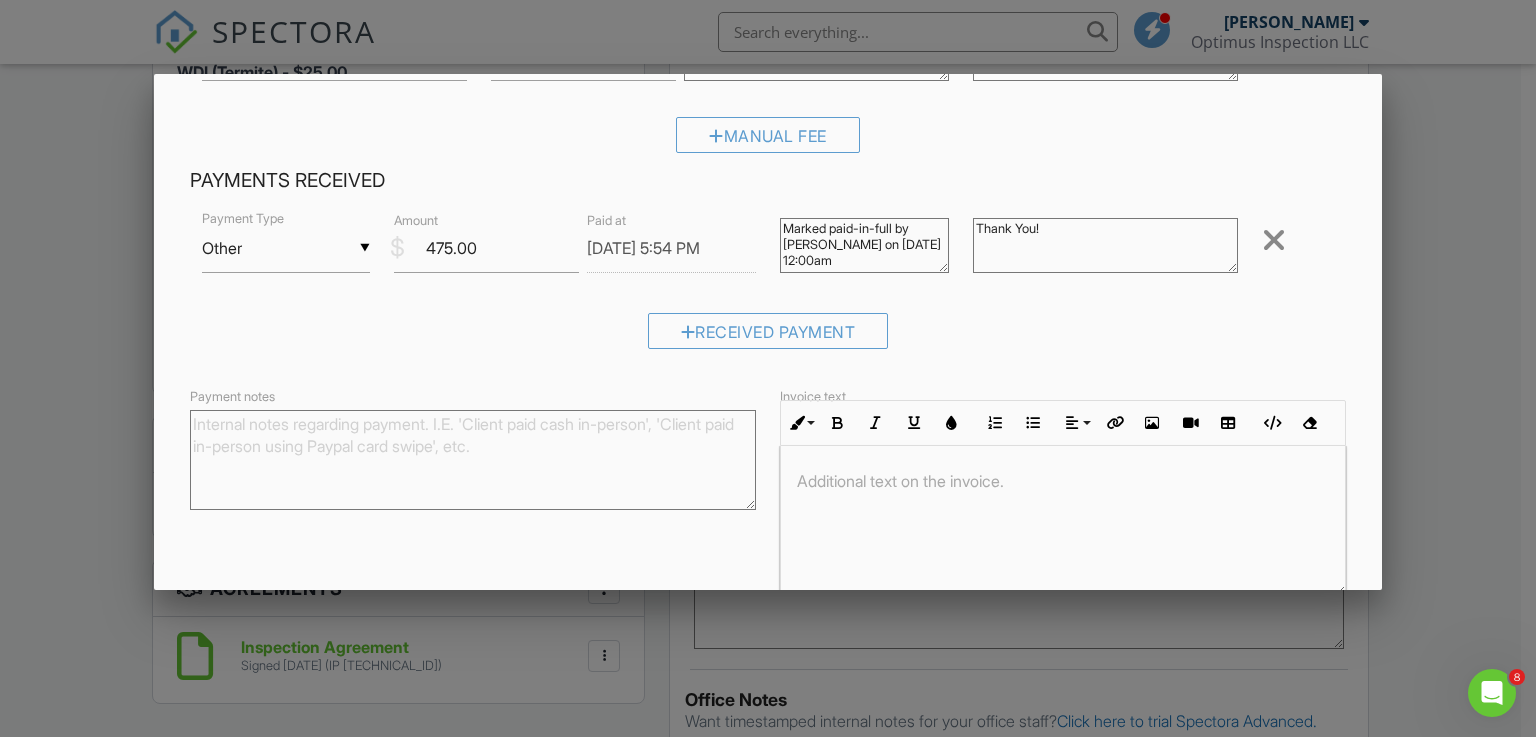type on "Thank You!" 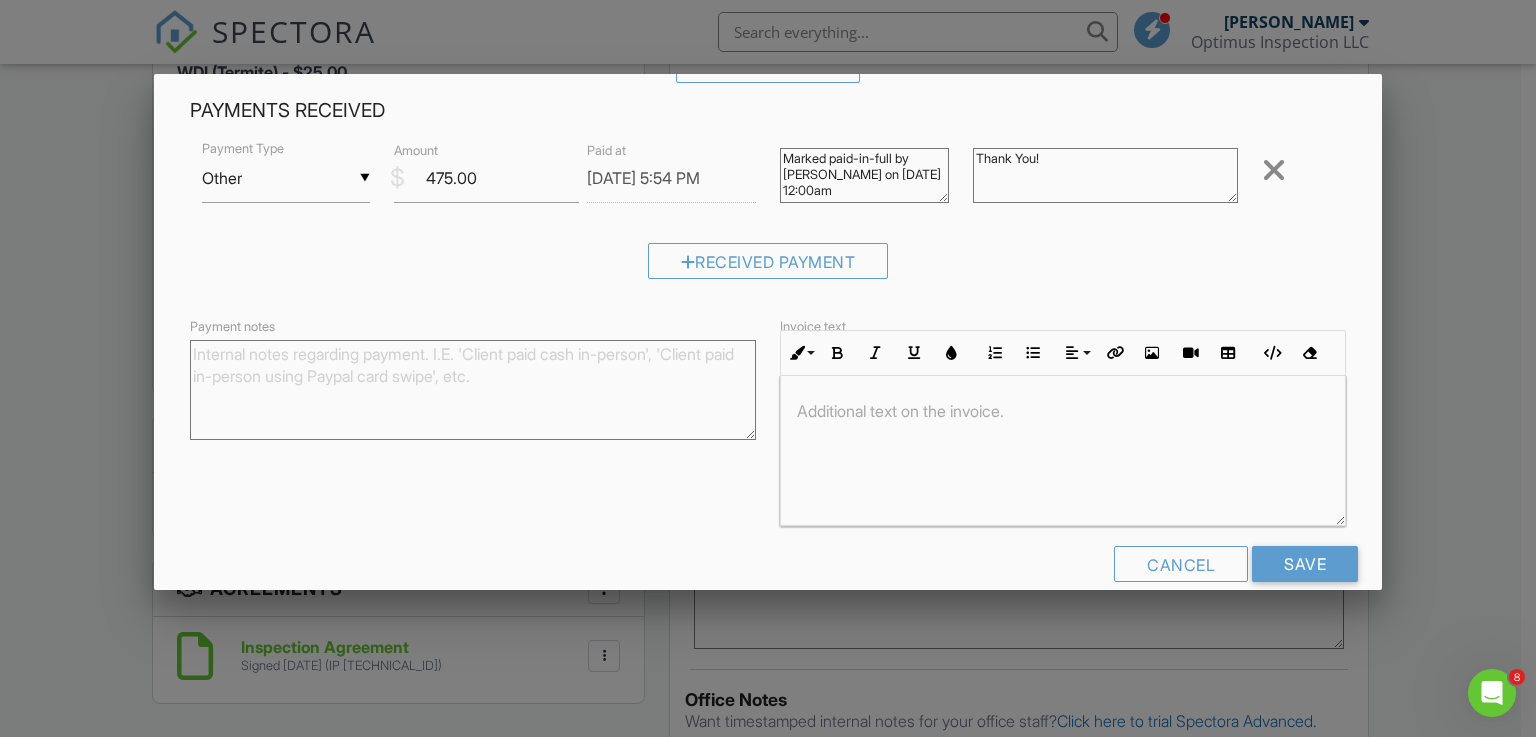 scroll, scrollTop: 701, scrollLeft: 0, axis: vertical 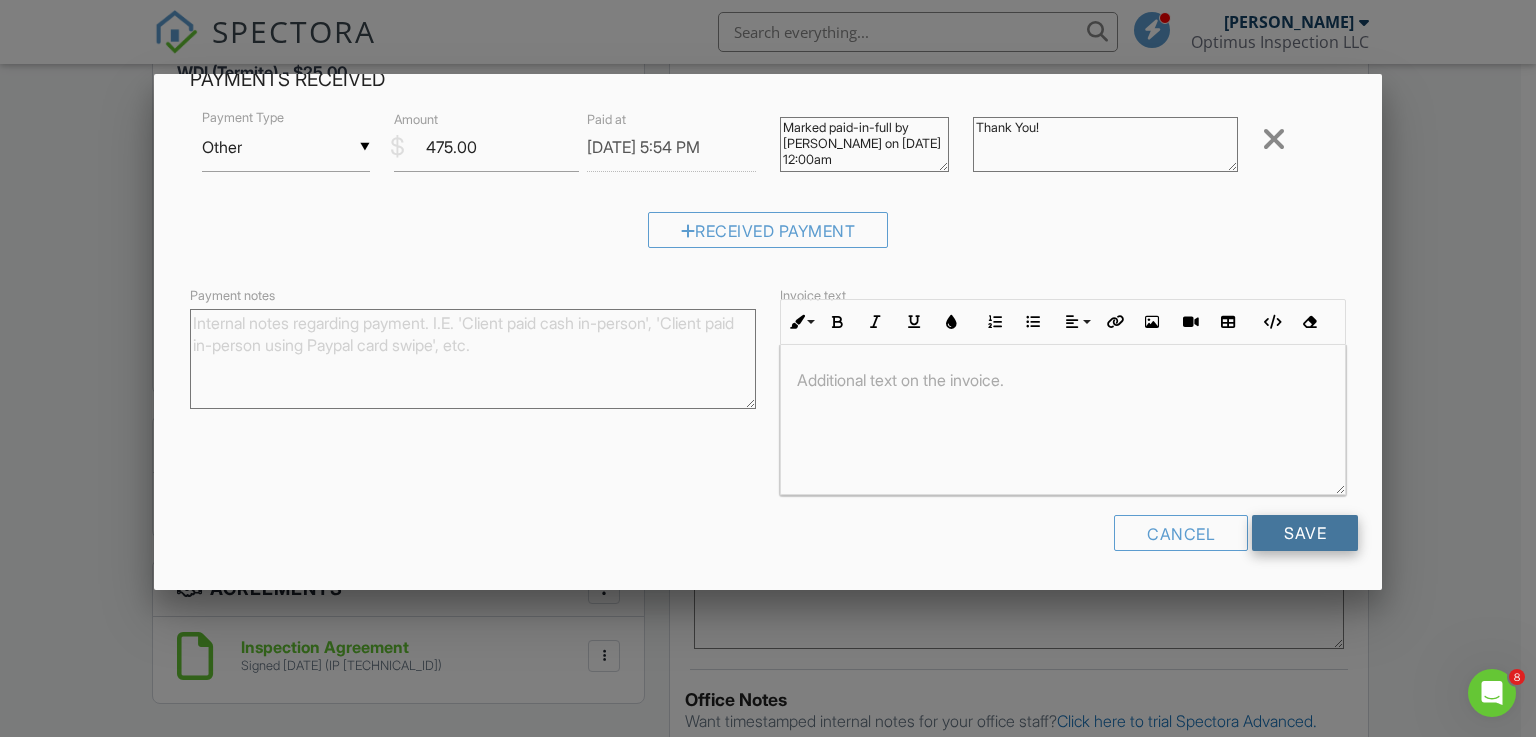 click on "Save" at bounding box center (1305, 533) 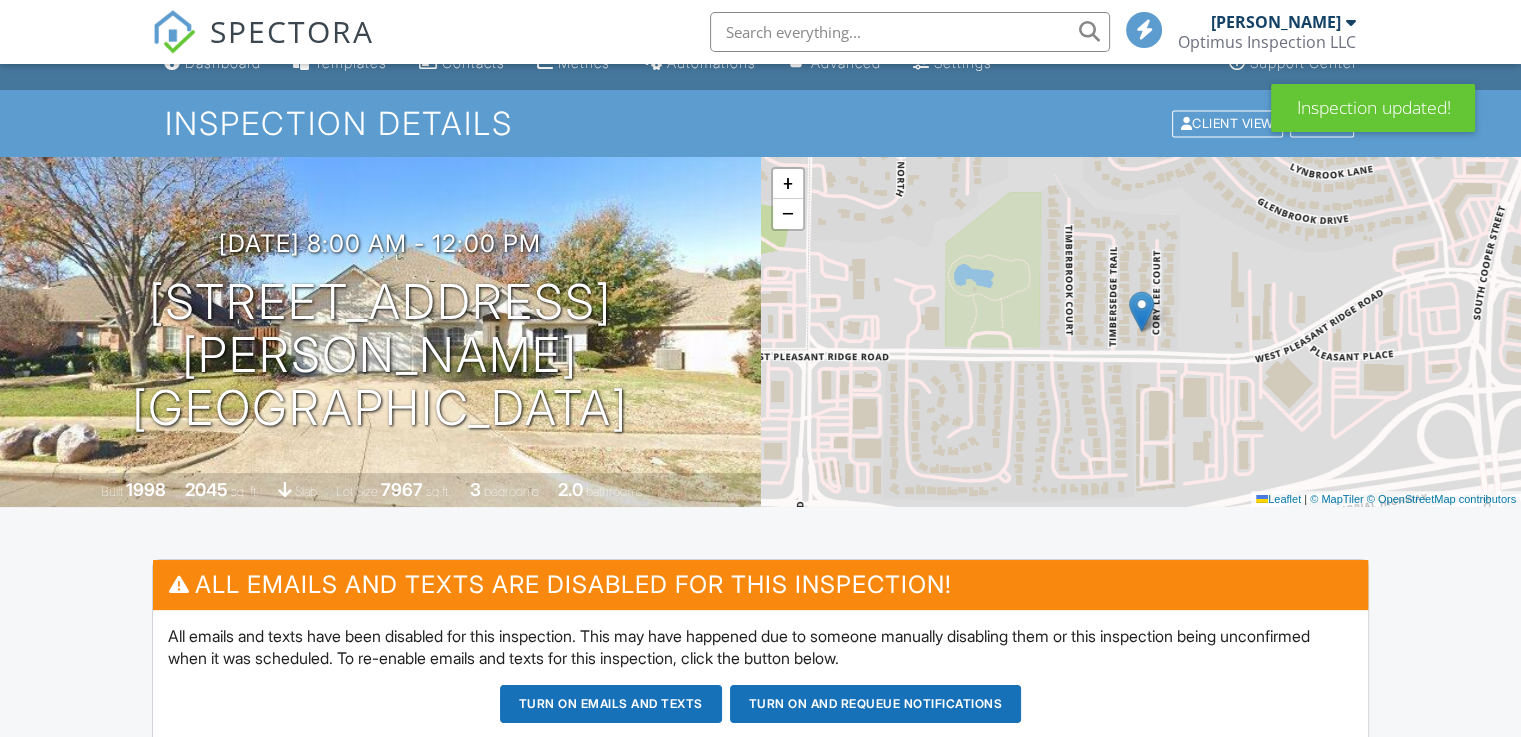 scroll, scrollTop: 600, scrollLeft: 0, axis: vertical 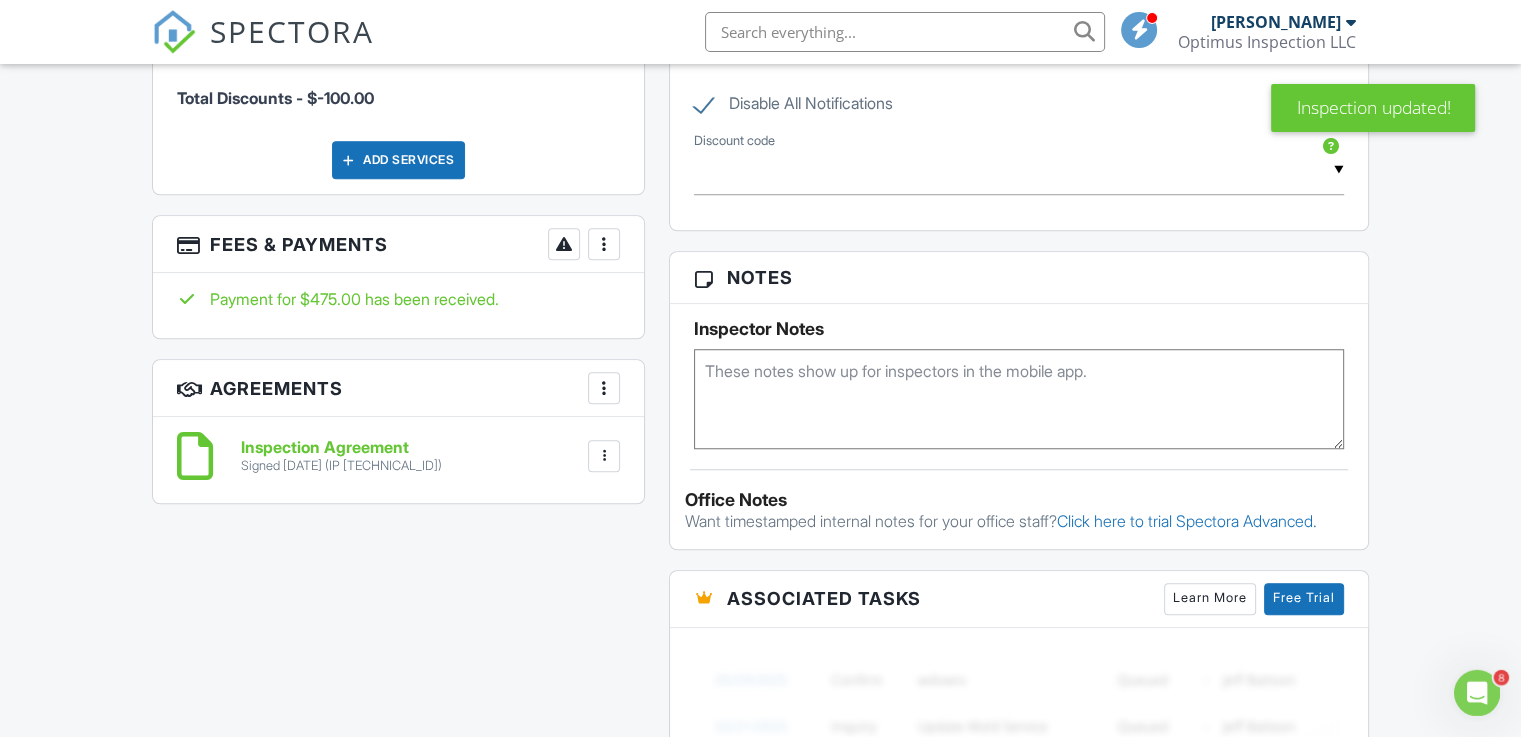 click at bounding box center (604, 244) 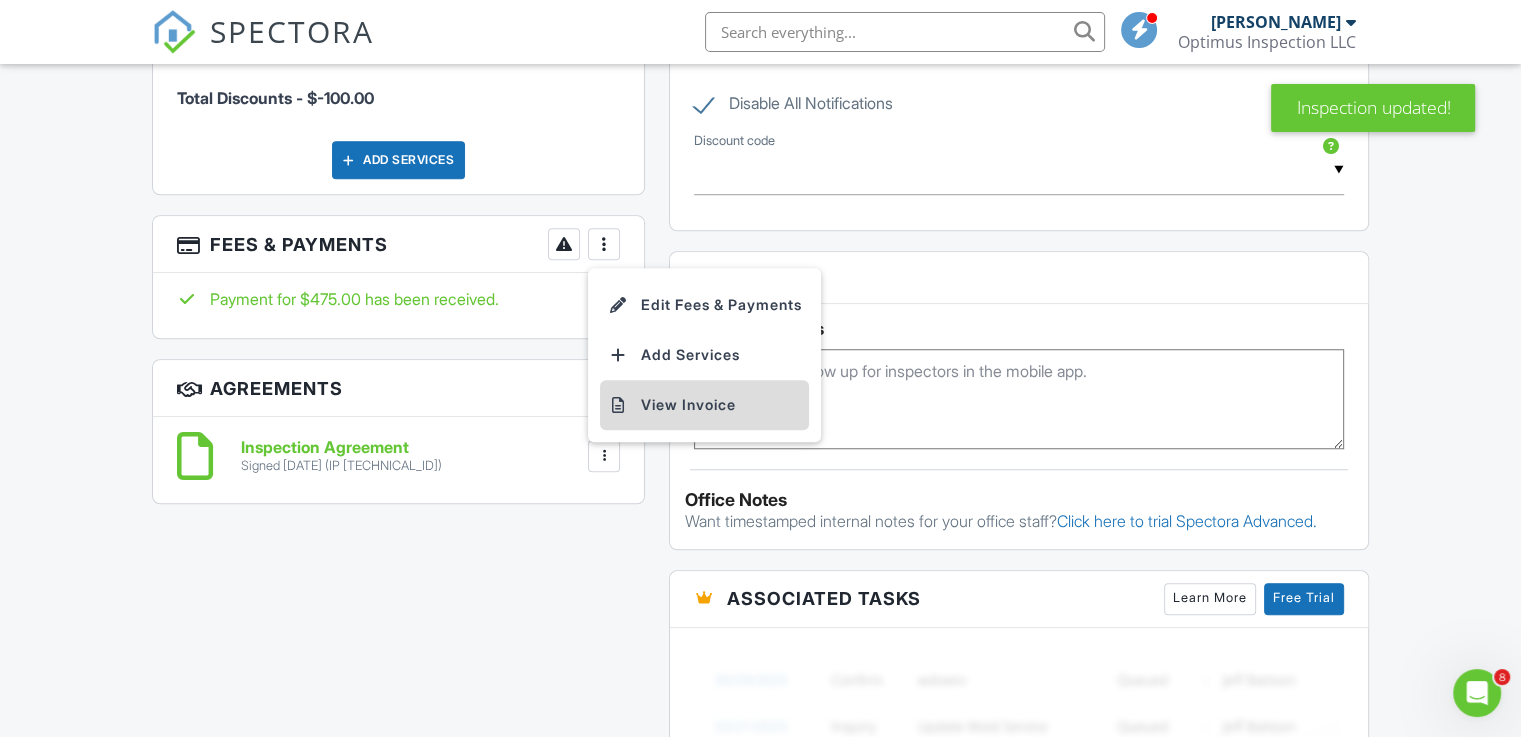 click on "View Invoice" at bounding box center (704, 405) 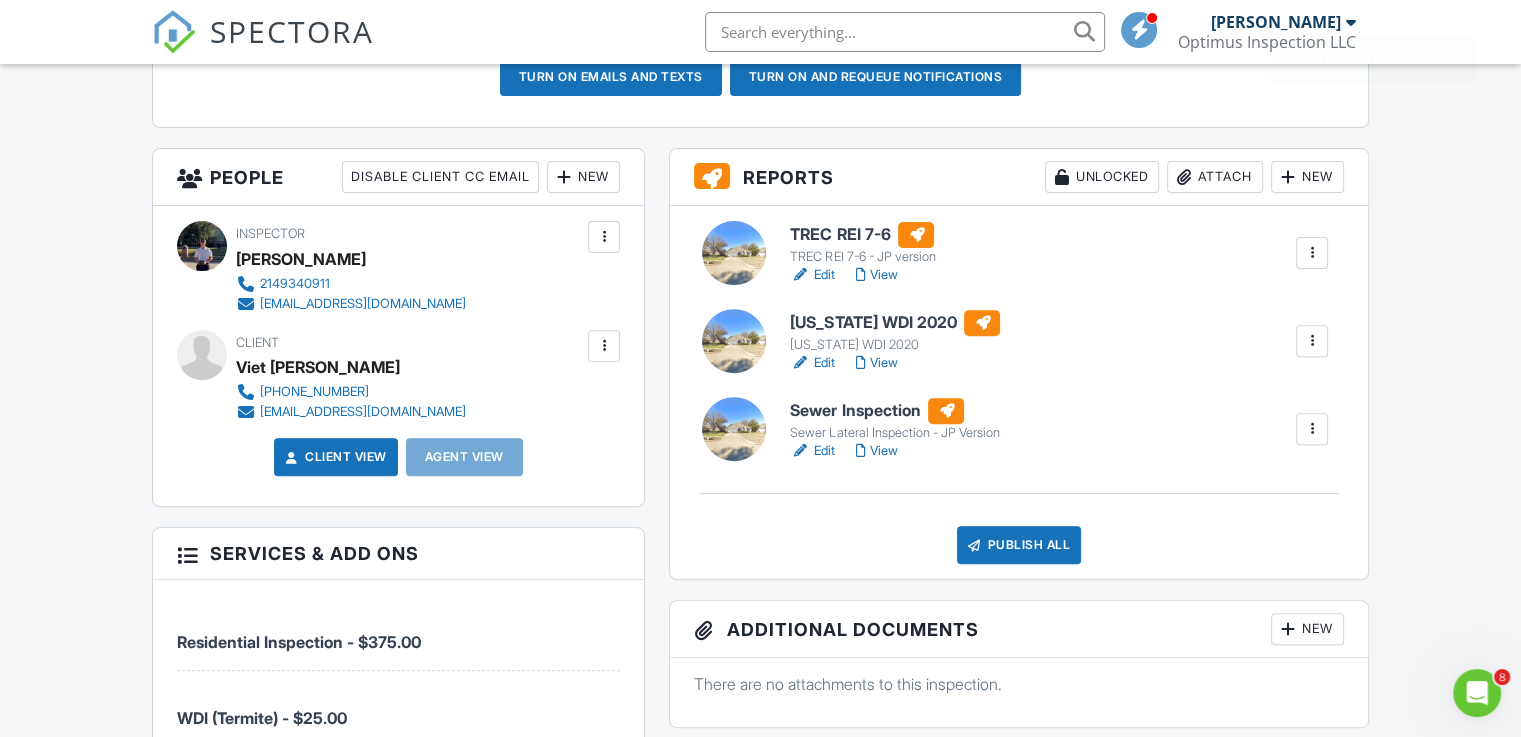 scroll, scrollTop: 600, scrollLeft: 0, axis: vertical 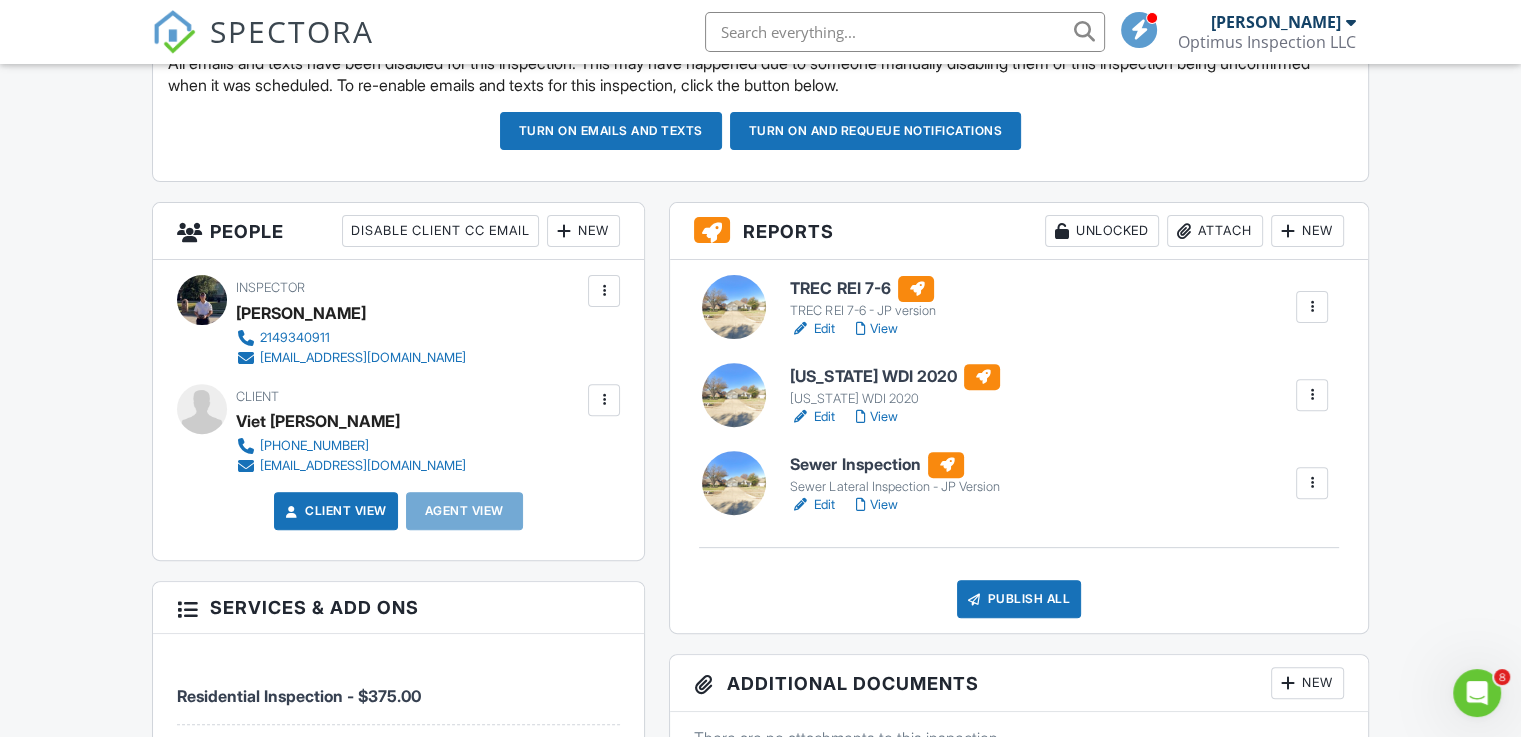 click on "Edit" at bounding box center (812, 505) 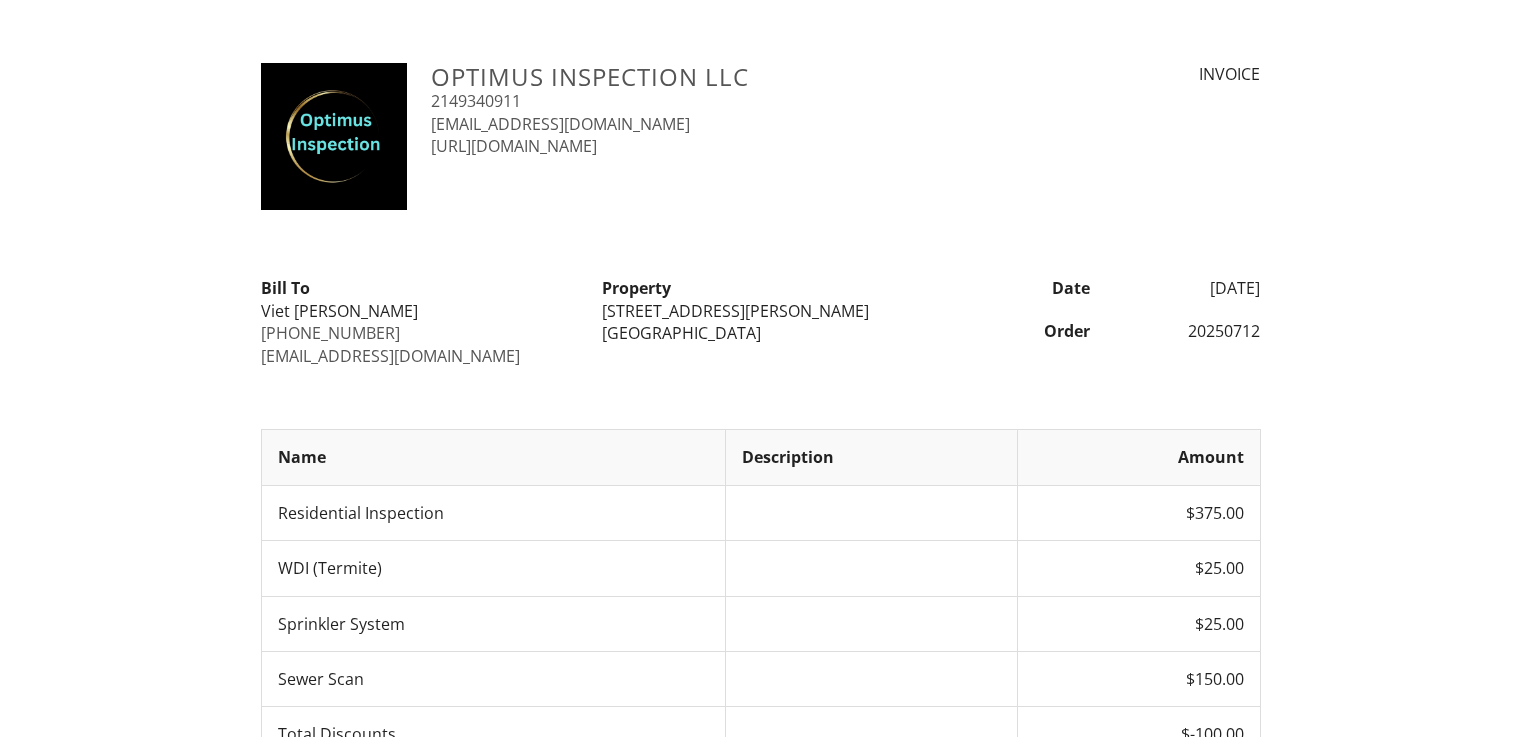 scroll, scrollTop: 0, scrollLeft: 0, axis: both 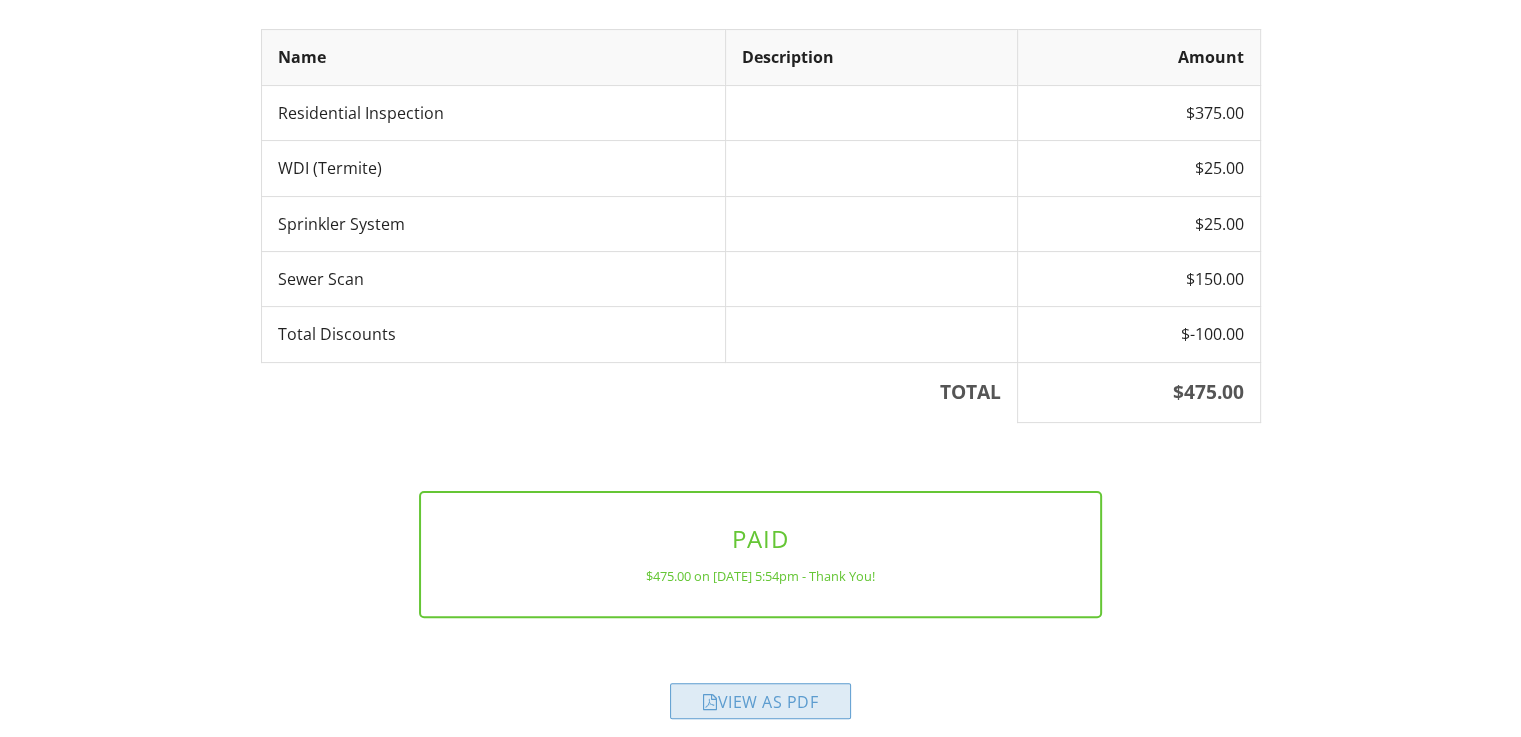 click on "View as PDF" at bounding box center [760, 701] 